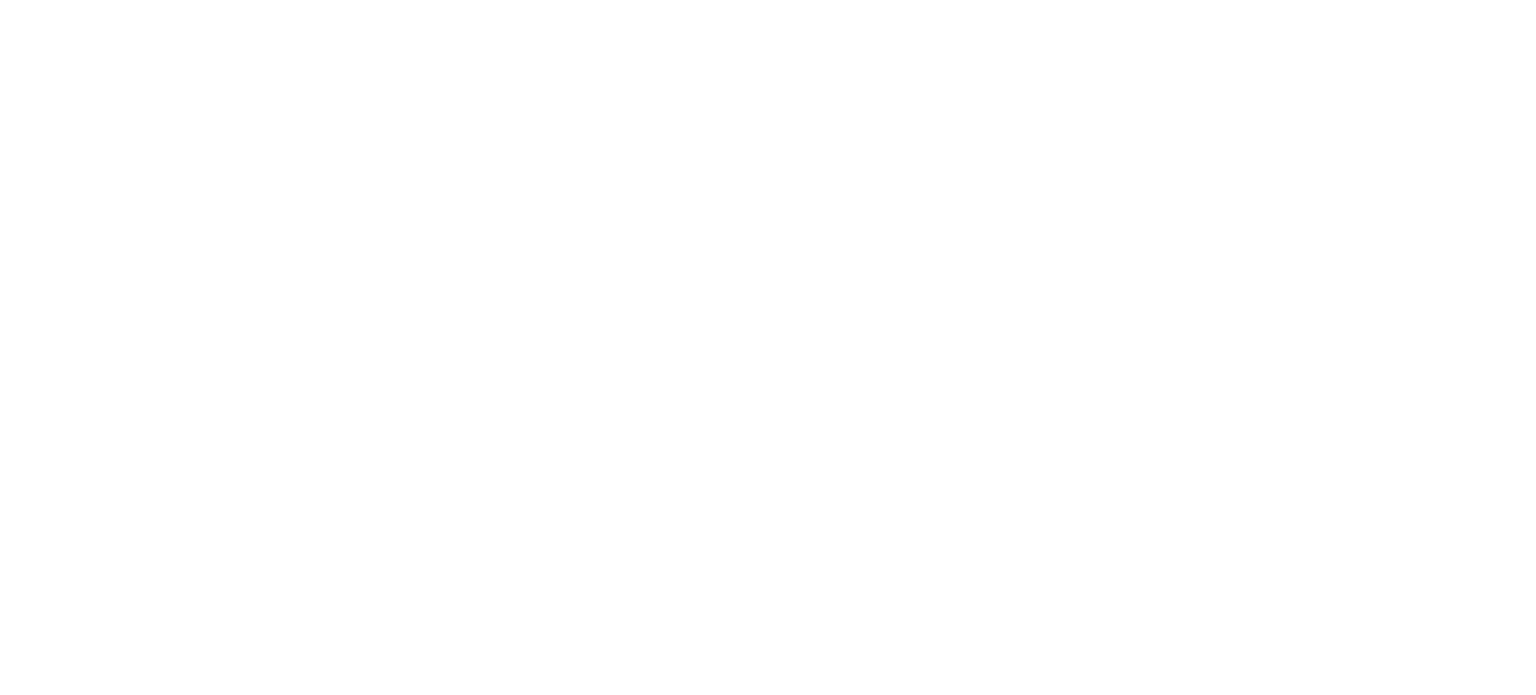 scroll, scrollTop: 0, scrollLeft: 0, axis: both 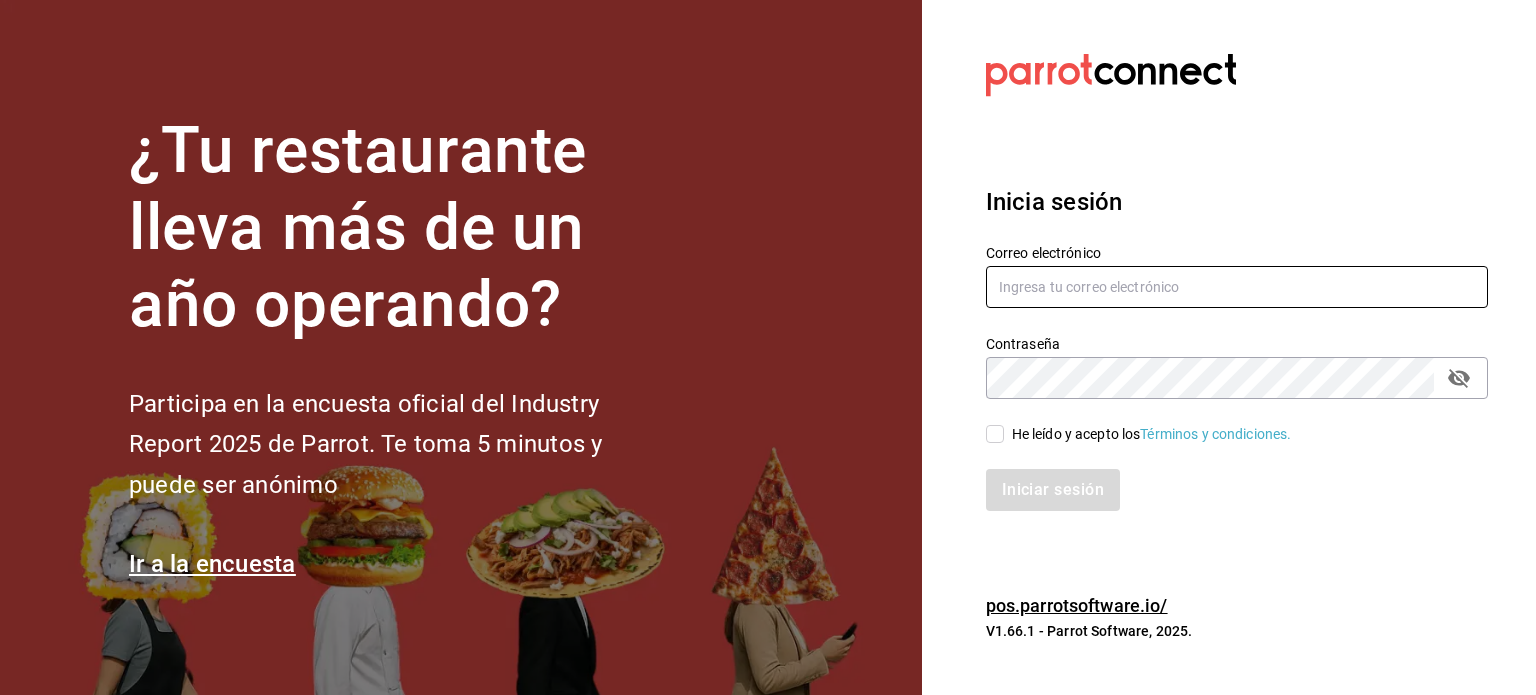 type on "[EMAIL]" 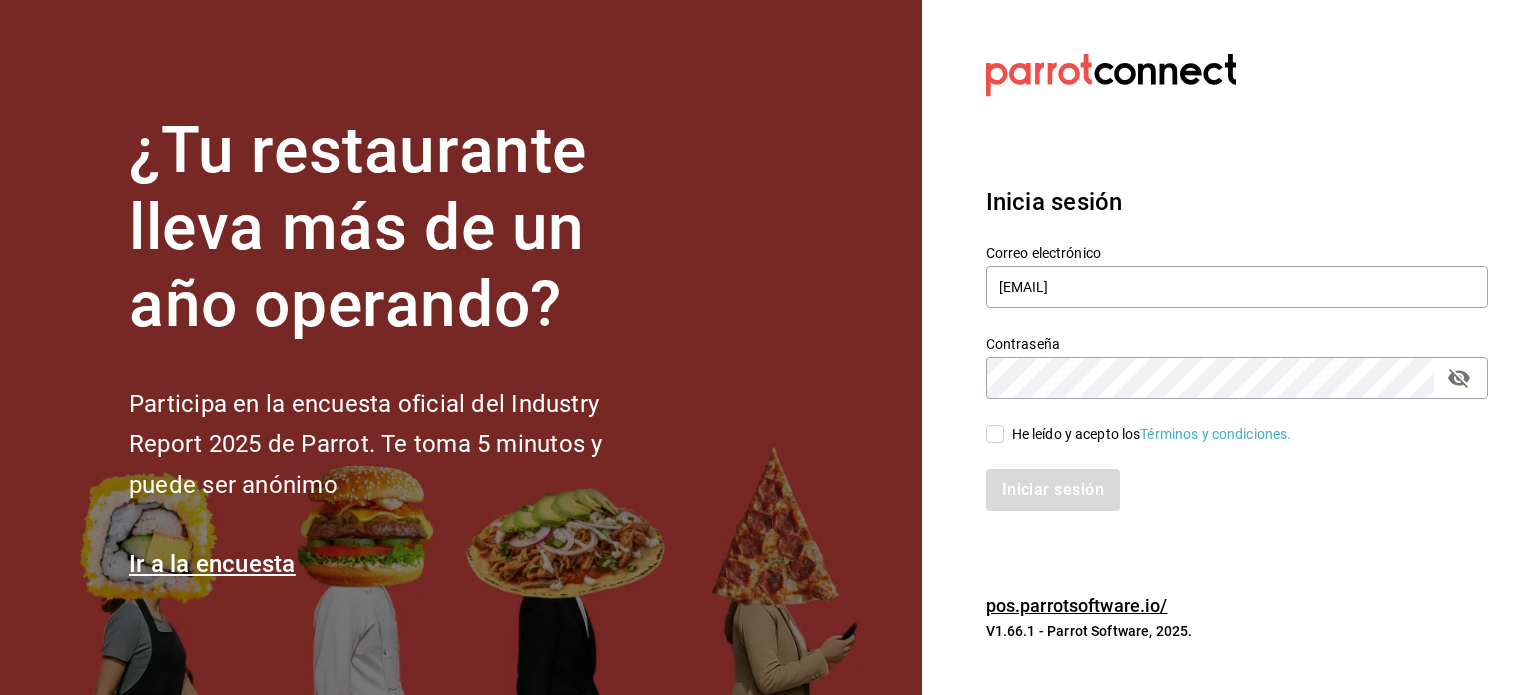 click on "He leído y acepto los  Términos y condiciones." at bounding box center [995, 434] 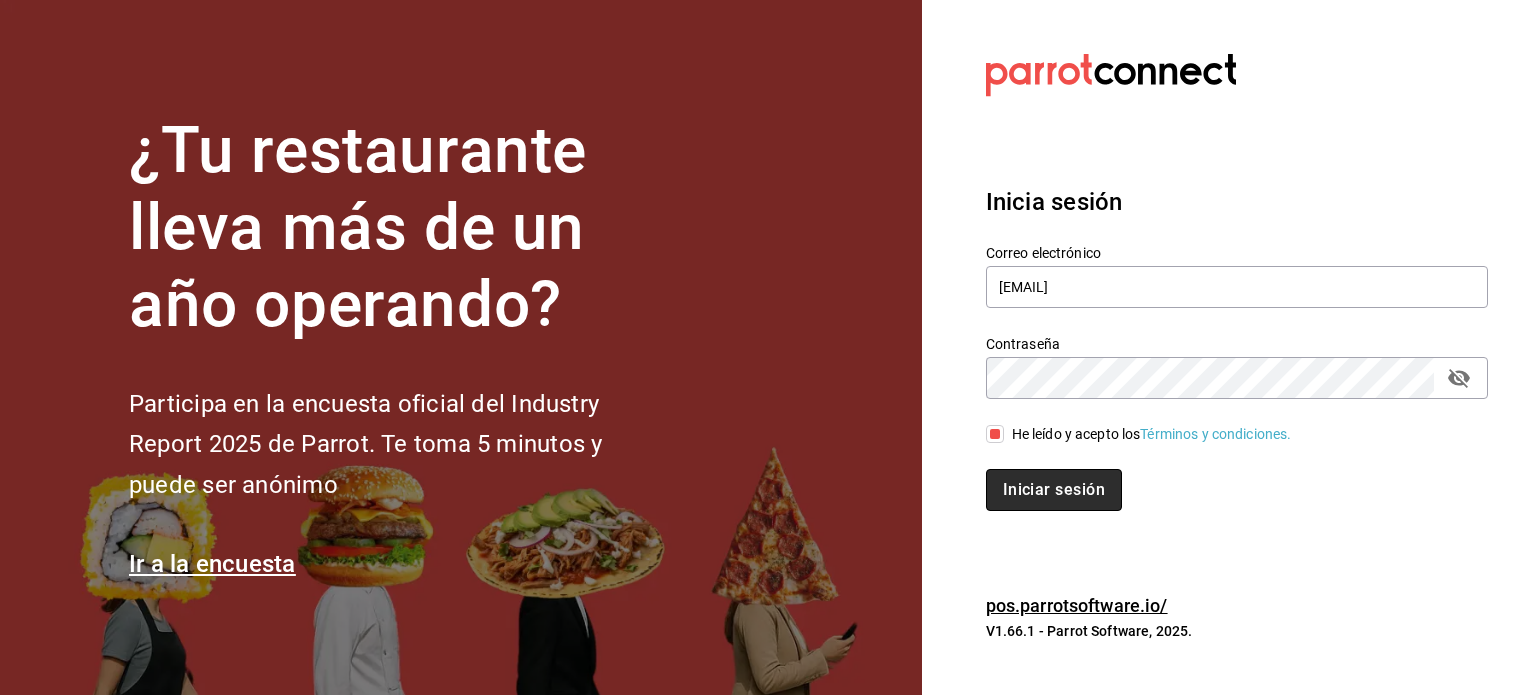click on "Iniciar sesión" at bounding box center [1054, 490] 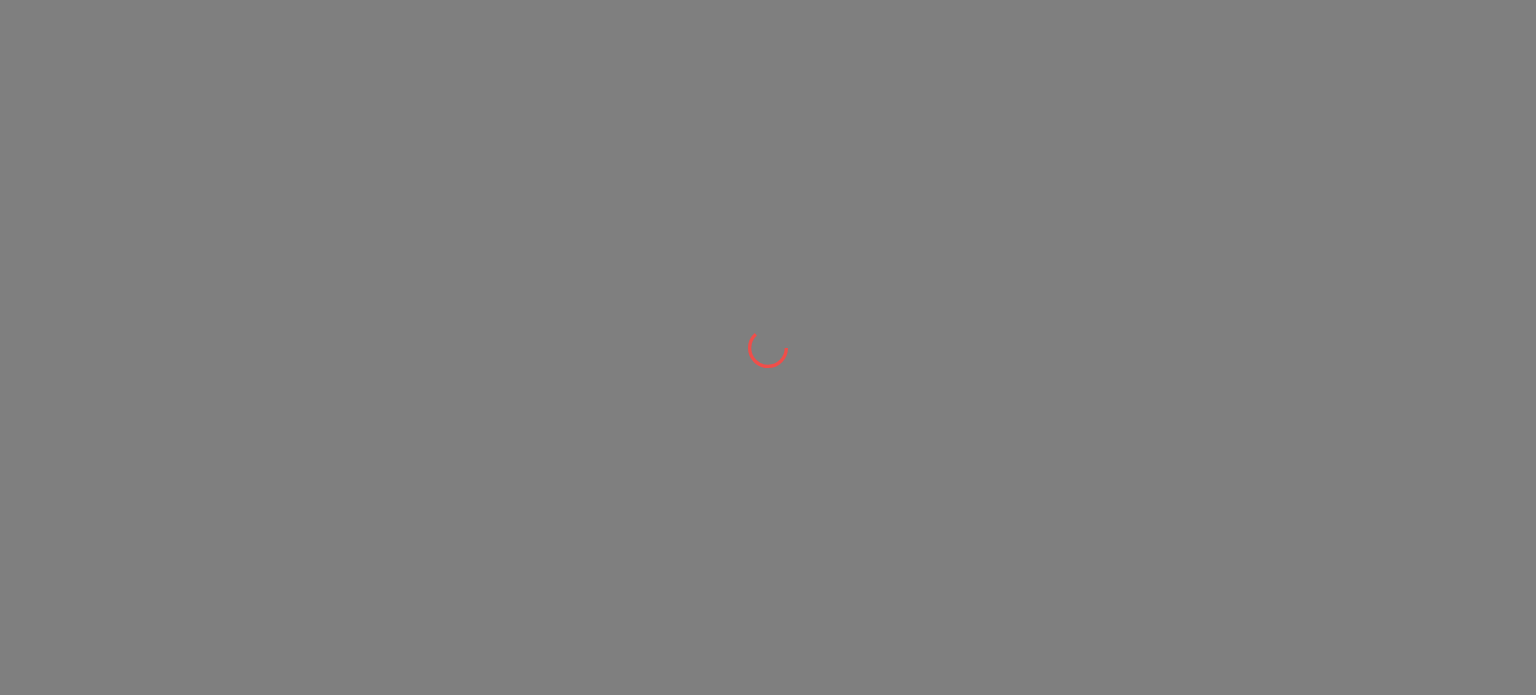 scroll, scrollTop: 0, scrollLeft: 0, axis: both 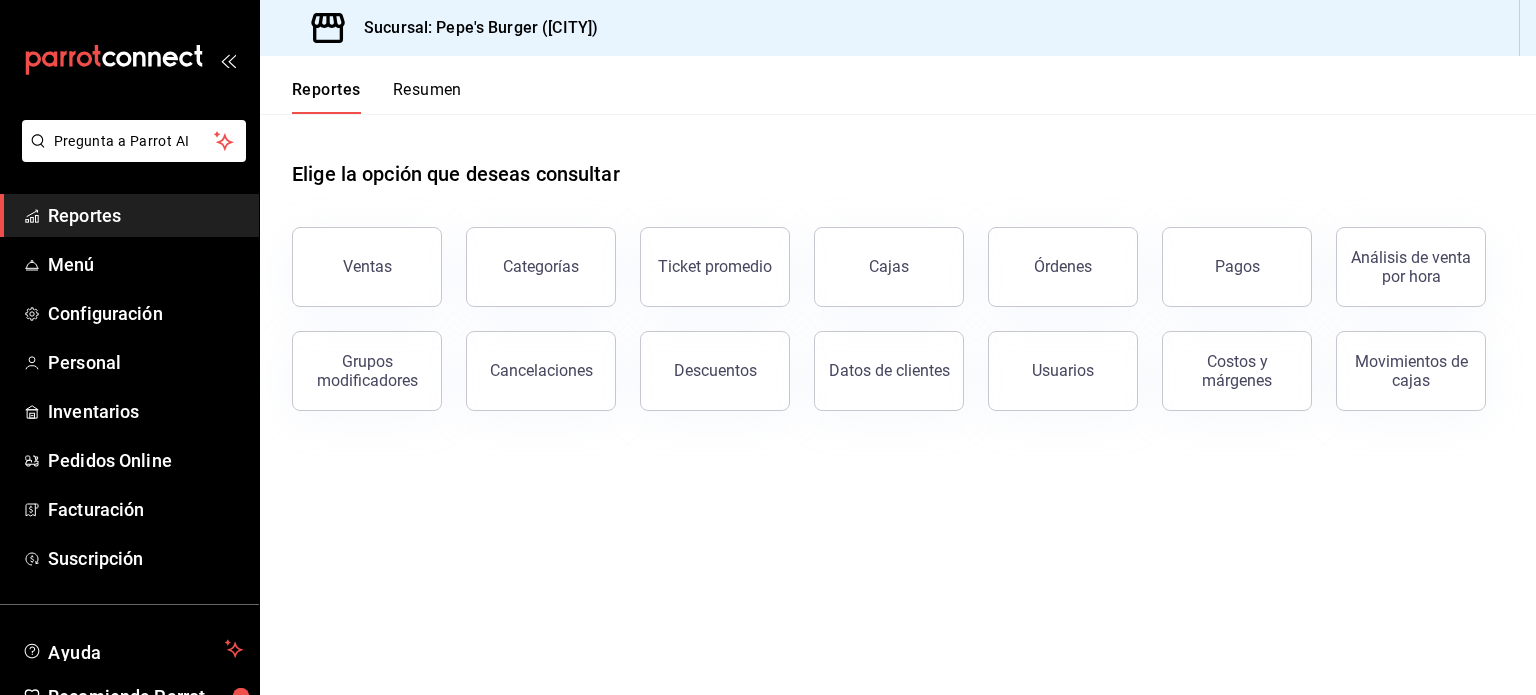 drag, startPoint x: 953, startPoint y: 150, endPoint x: 792, endPoint y: 300, distance: 220.04773 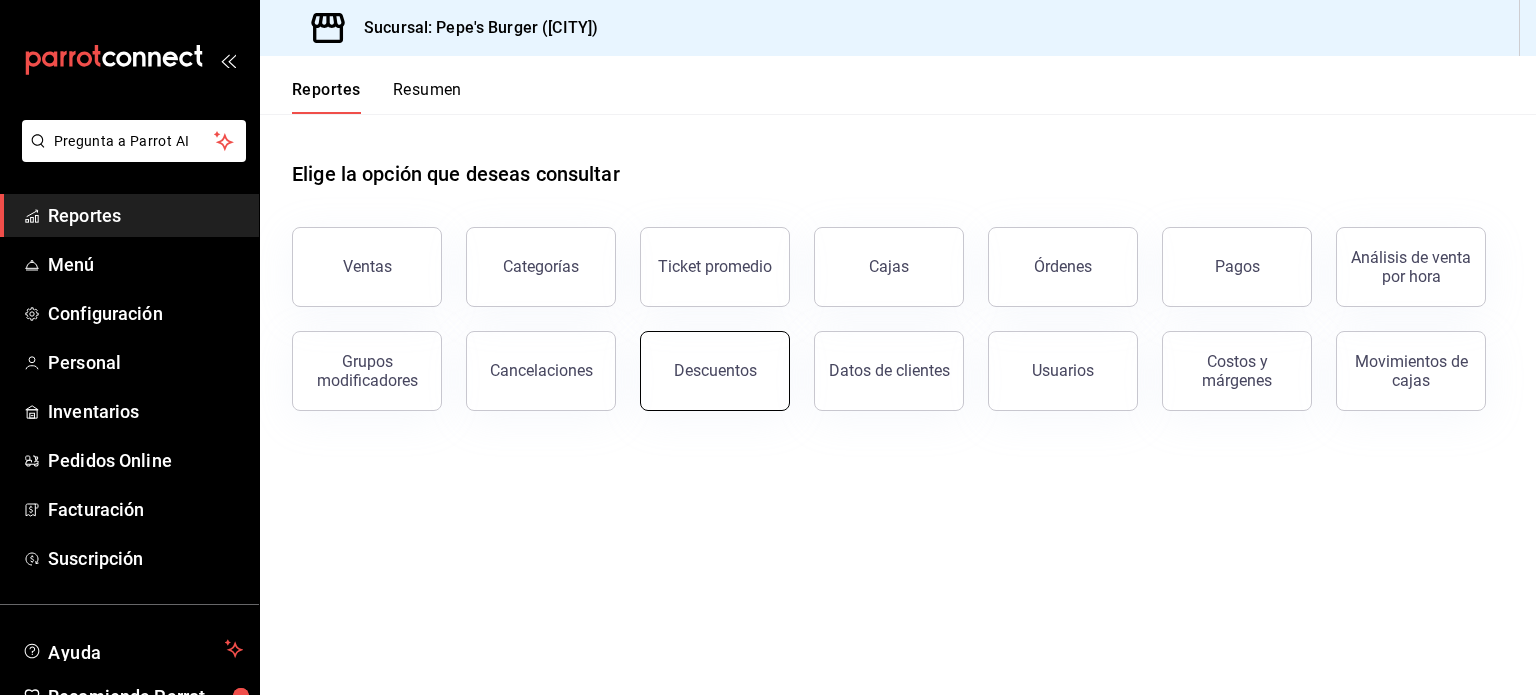 click on "Descuentos" at bounding box center [715, 371] 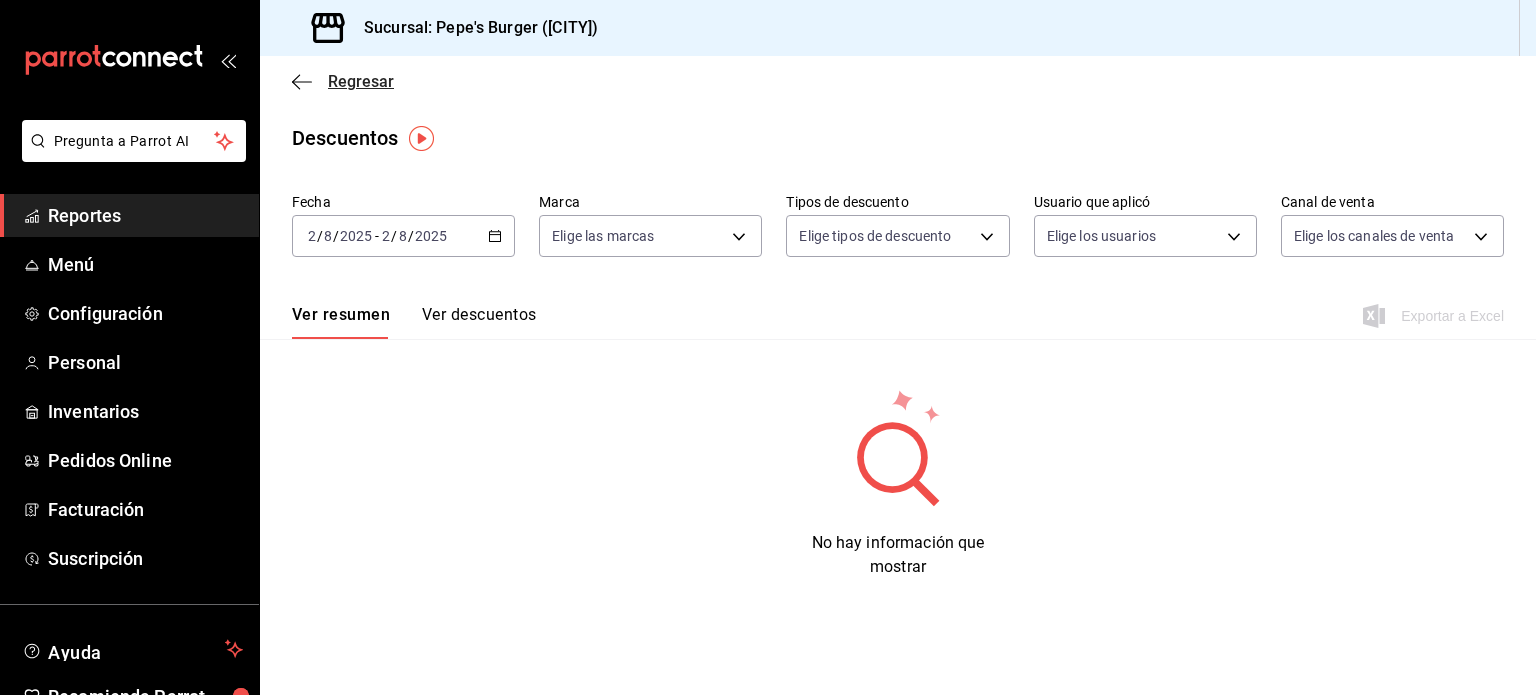 click on "Regresar" at bounding box center [361, 81] 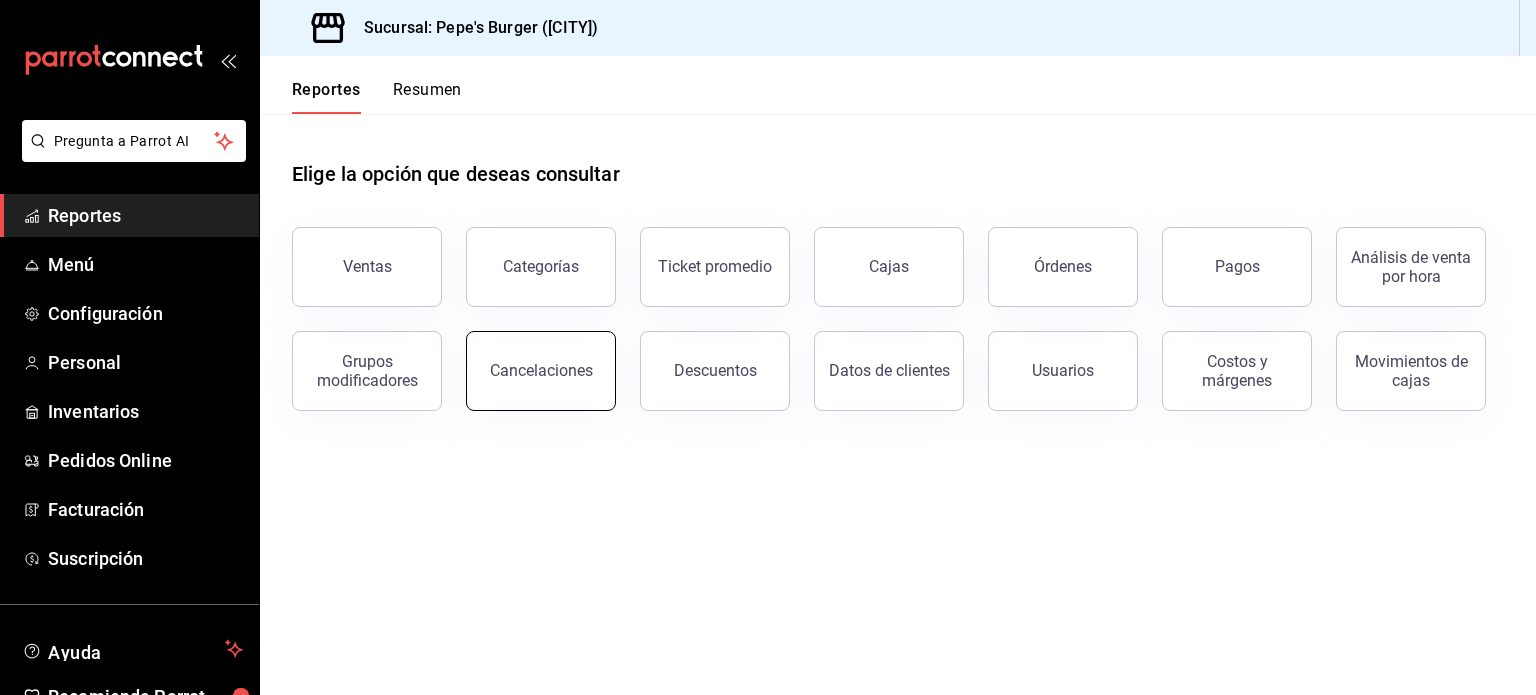 click on "Cancelaciones" at bounding box center [541, 371] 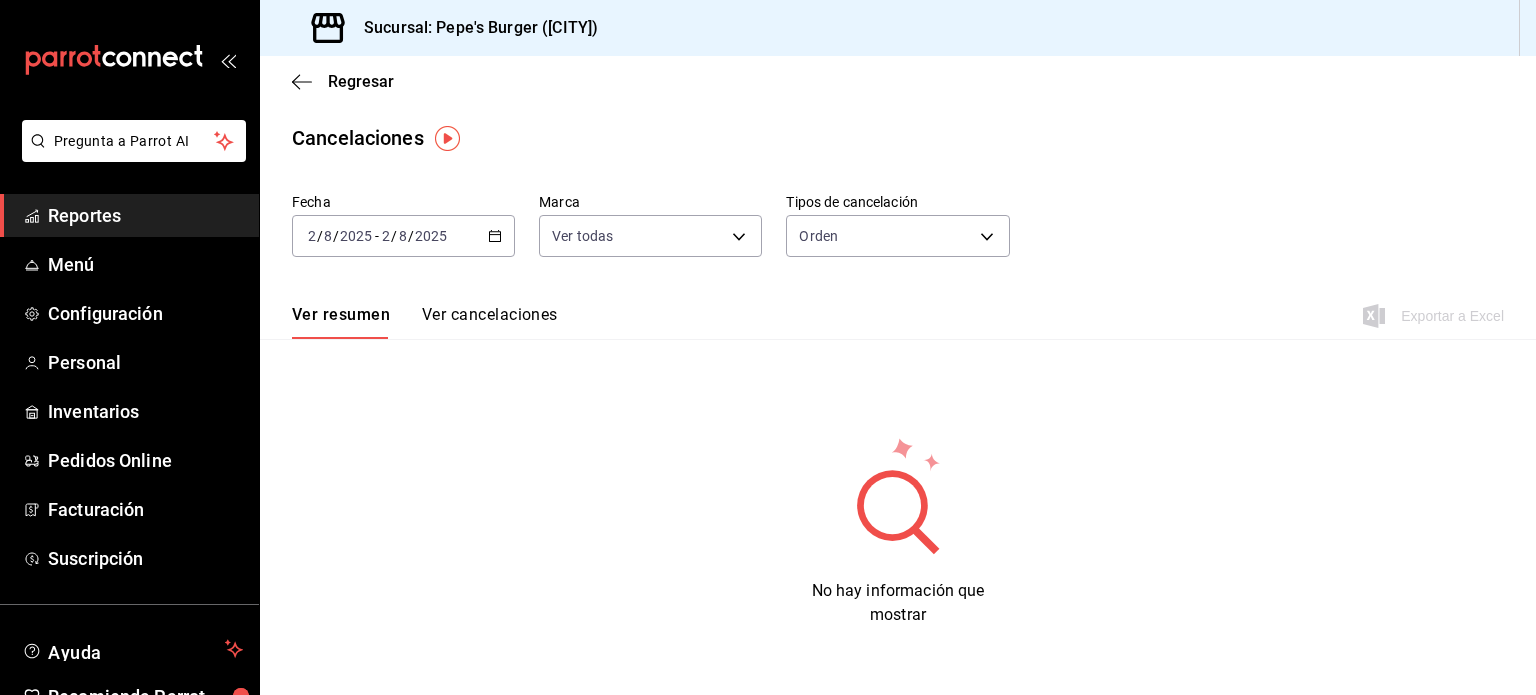 click on "Fecha [DATE] [DATE] - [DATE] [DATE] Marca Ver todas [object Object] Tipos de cancelación Orden ORDER" at bounding box center (898, 233) 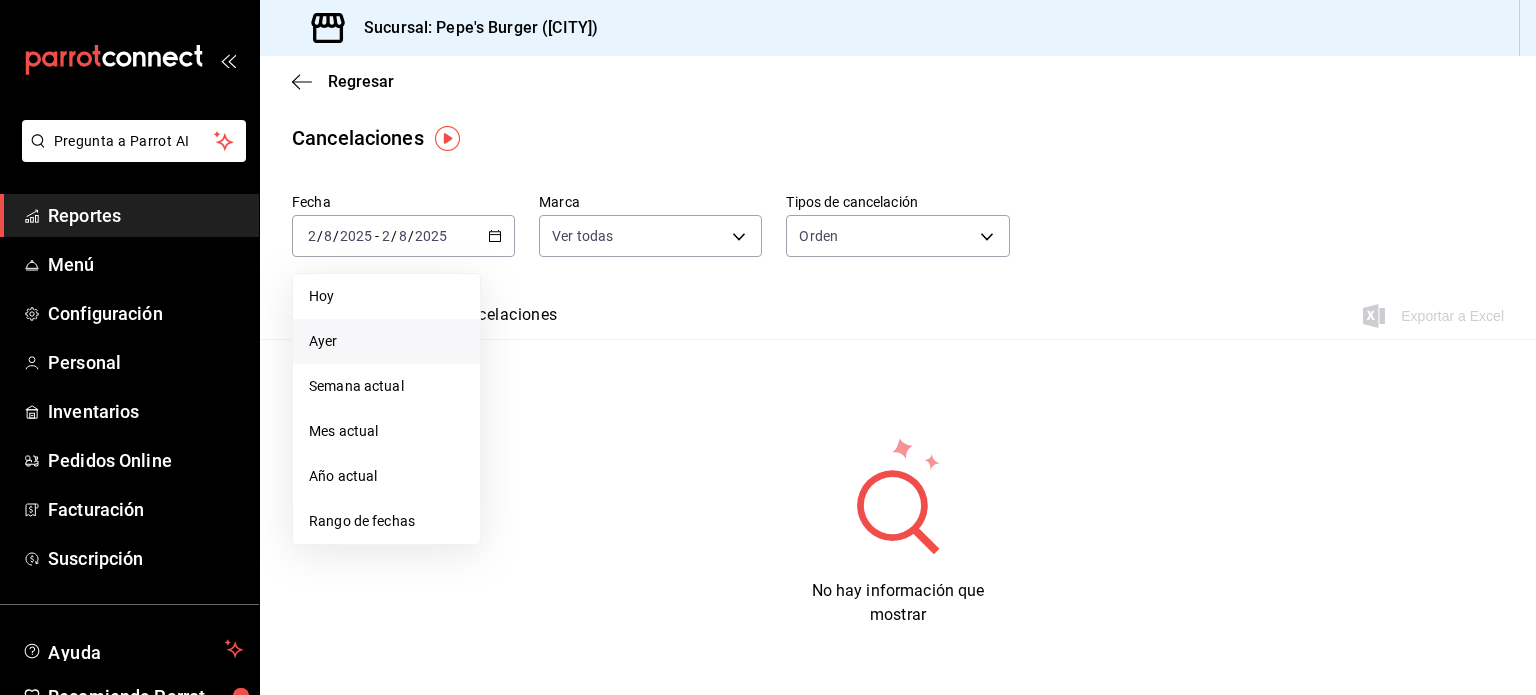 click on "Ayer" at bounding box center [386, 341] 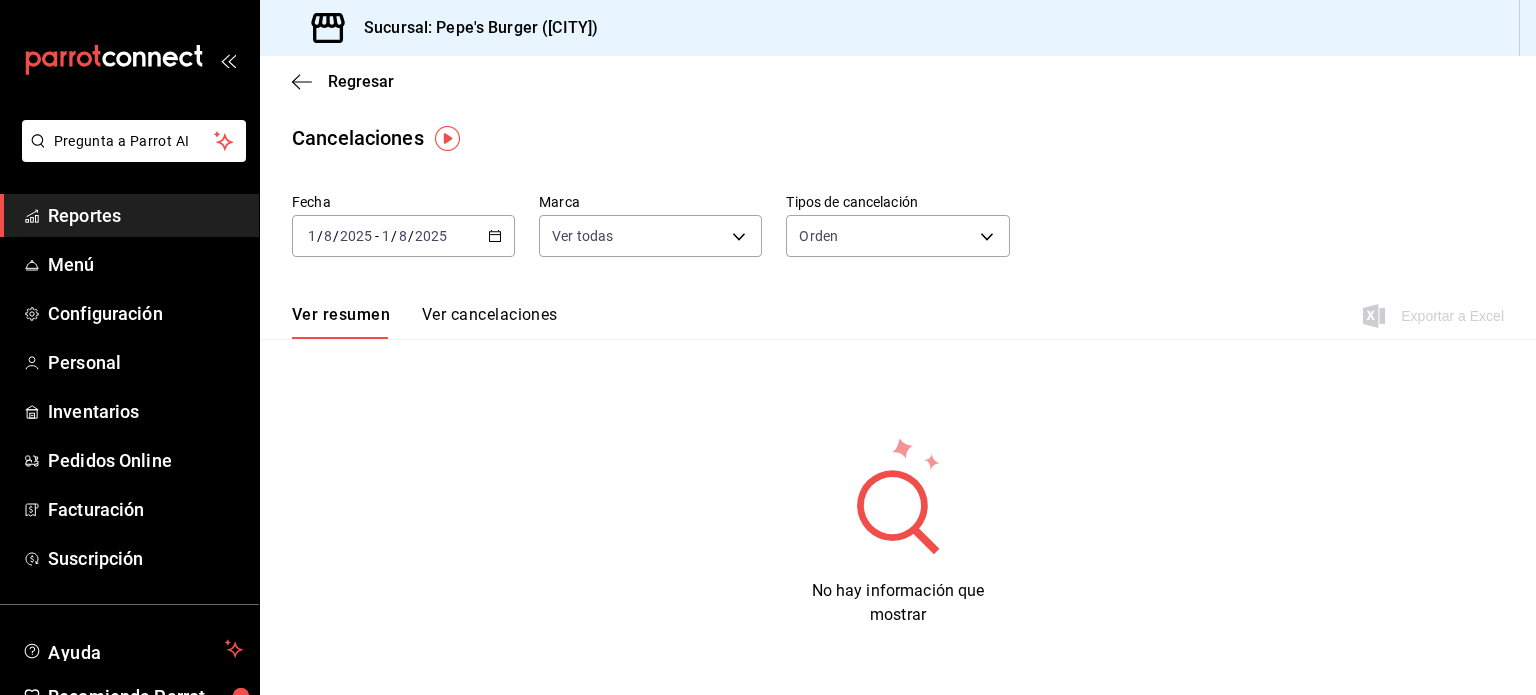 click on "Ver cancelaciones" at bounding box center (490, 322) 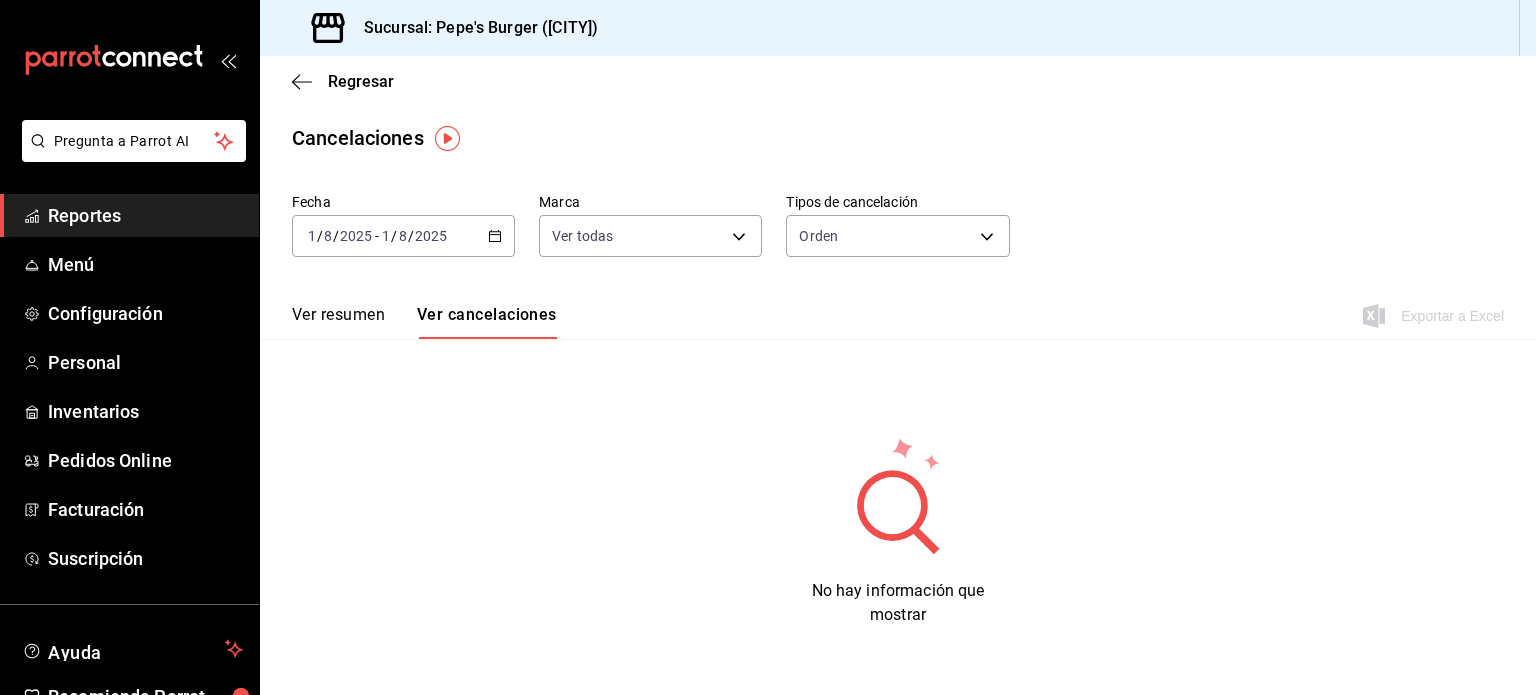 click 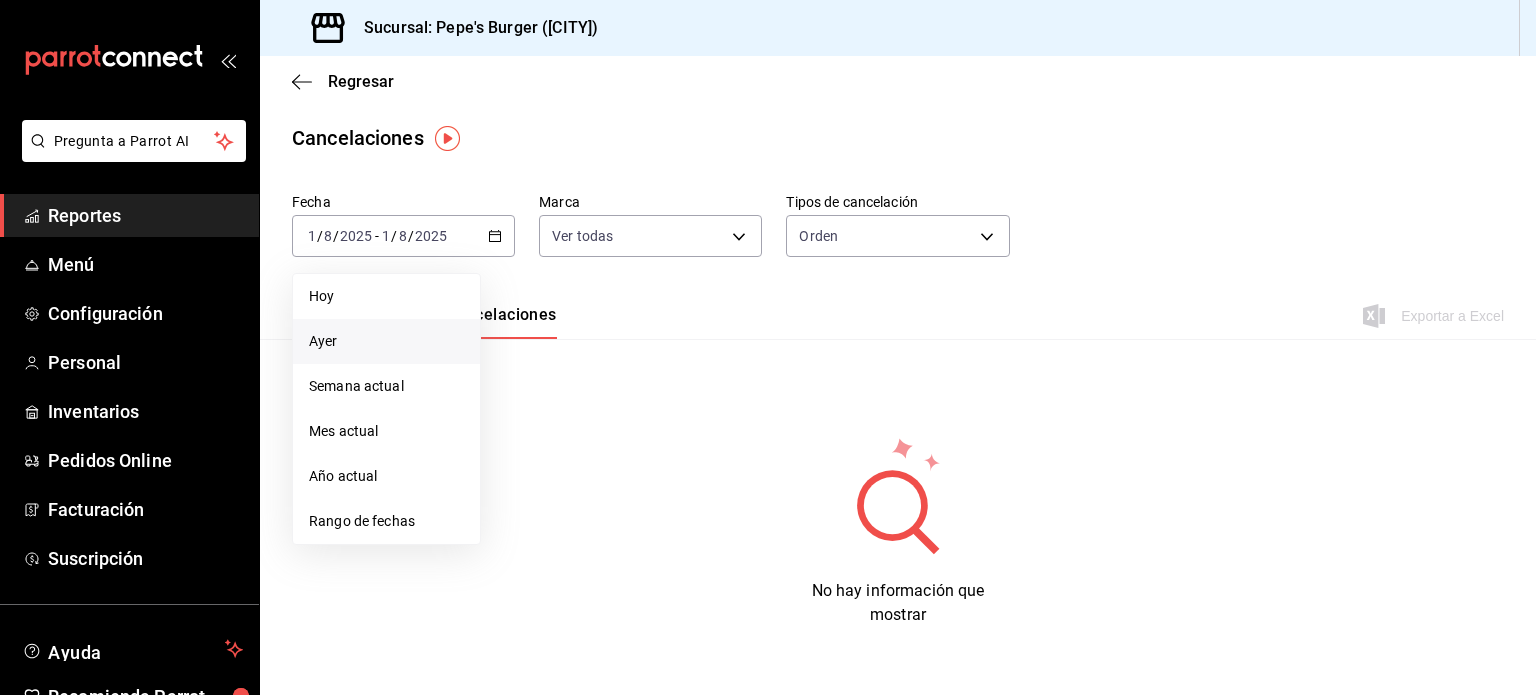 click on "Cancelaciones" at bounding box center [898, 138] 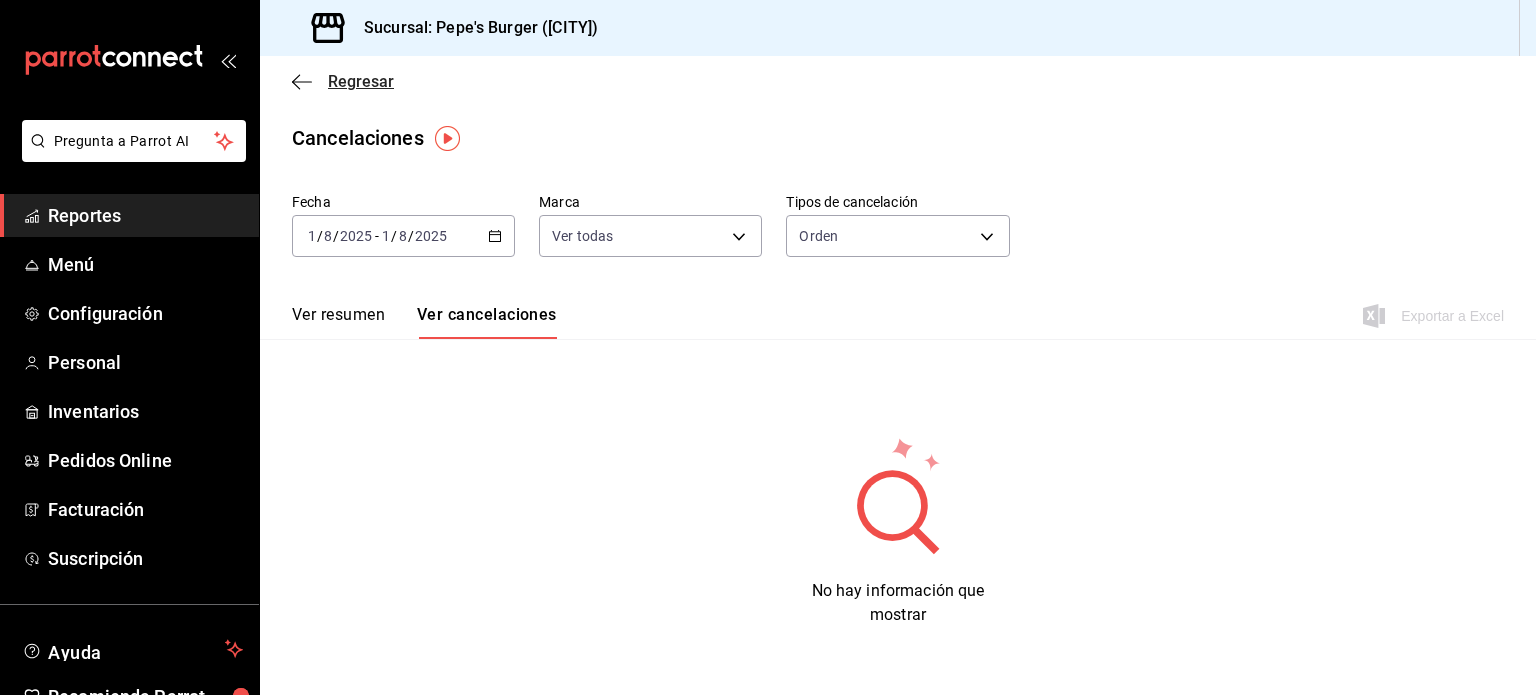 click on "Regresar" at bounding box center (361, 81) 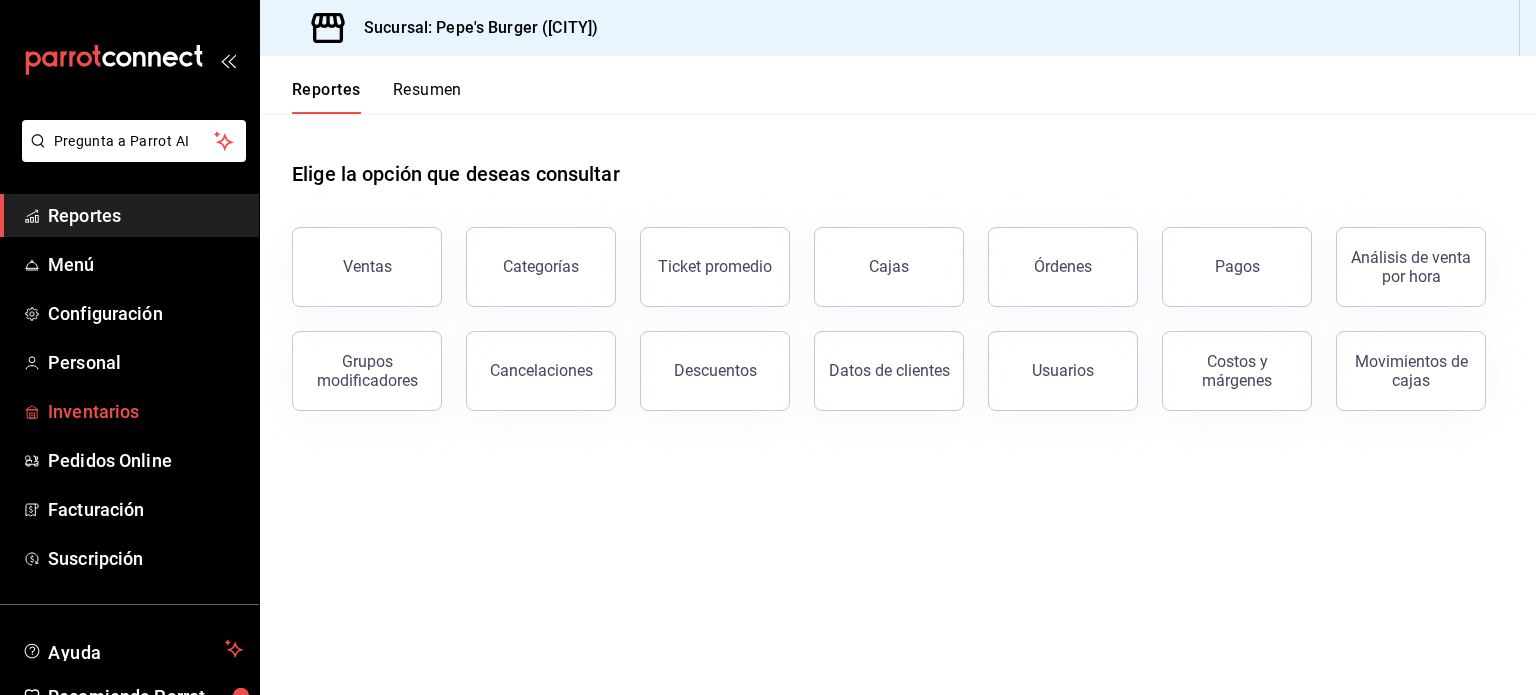 click on "Inventarios" at bounding box center [145, 411] 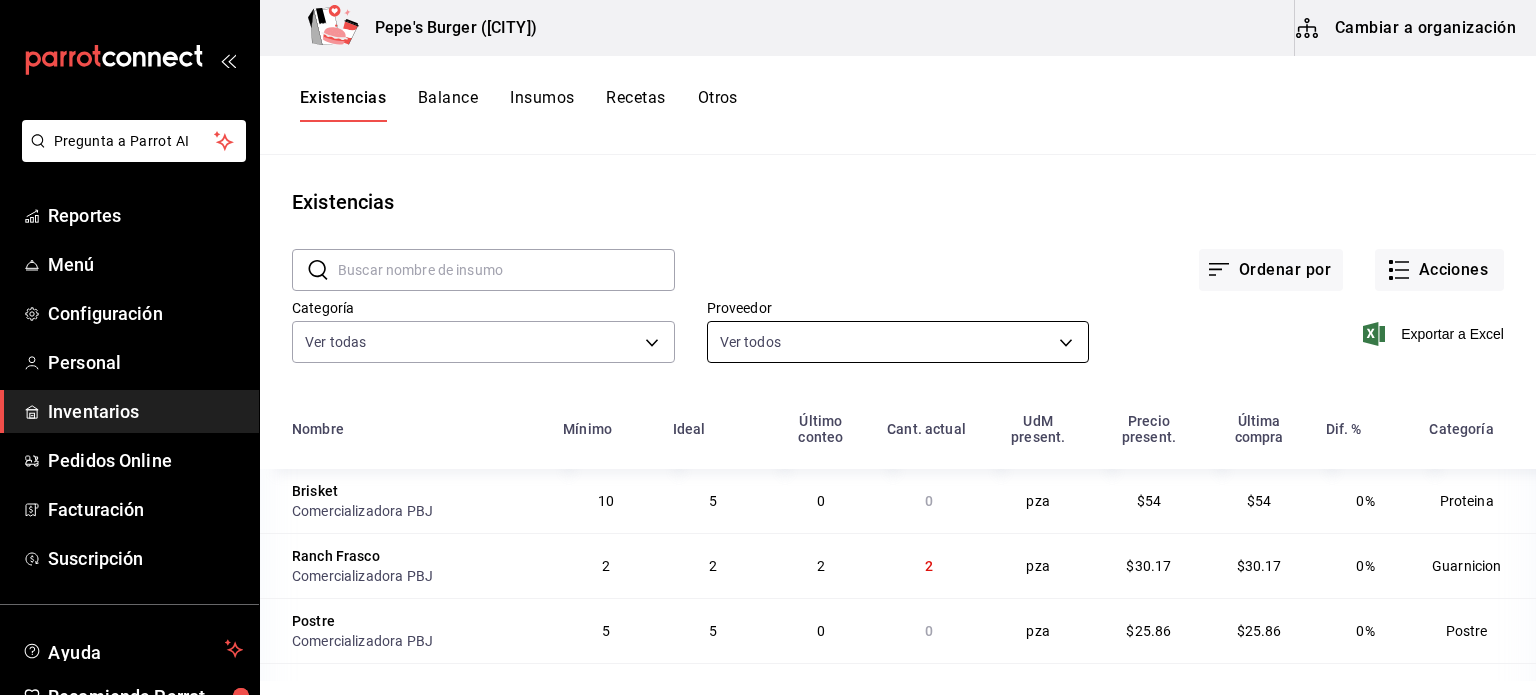 scroll, scrollTop: 244, scrollLeft: 0, axis: vertical 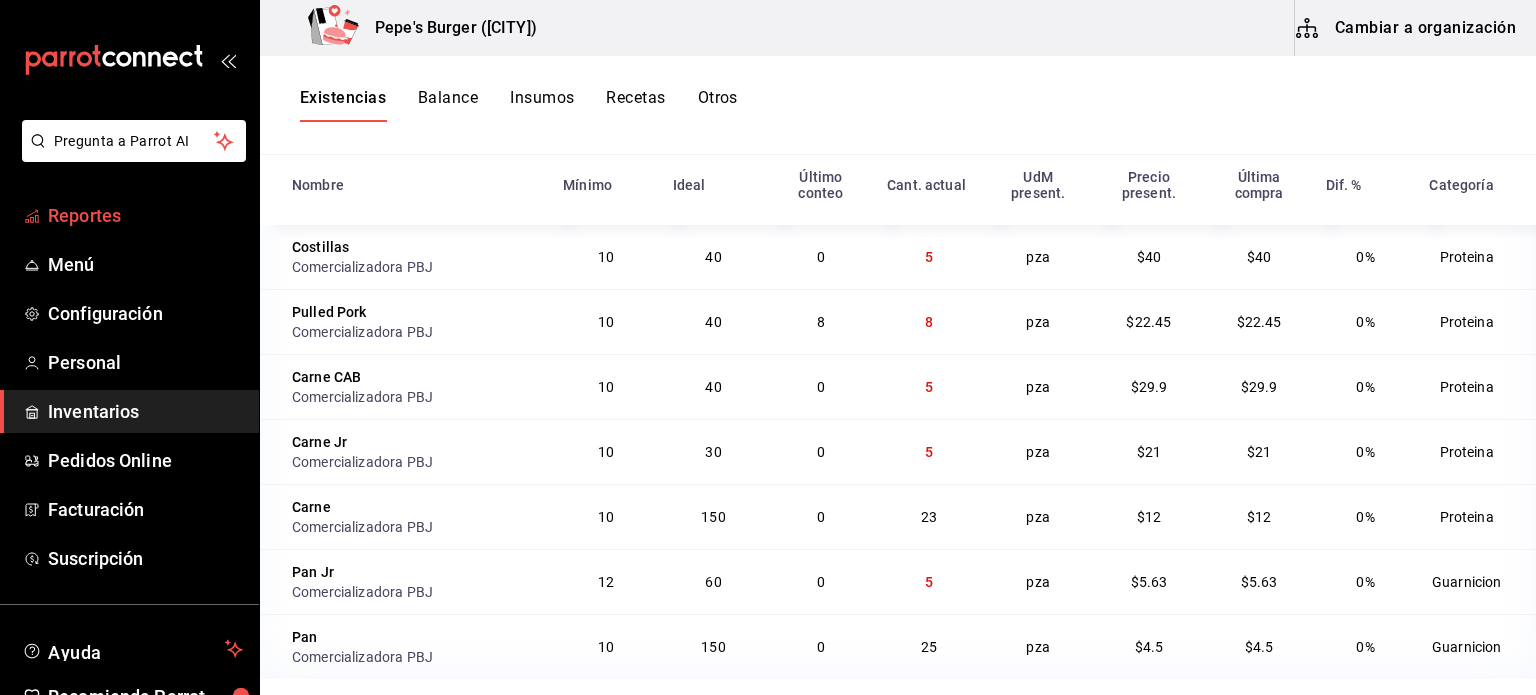 click on "Reportes" at bounding box center [145, 215] 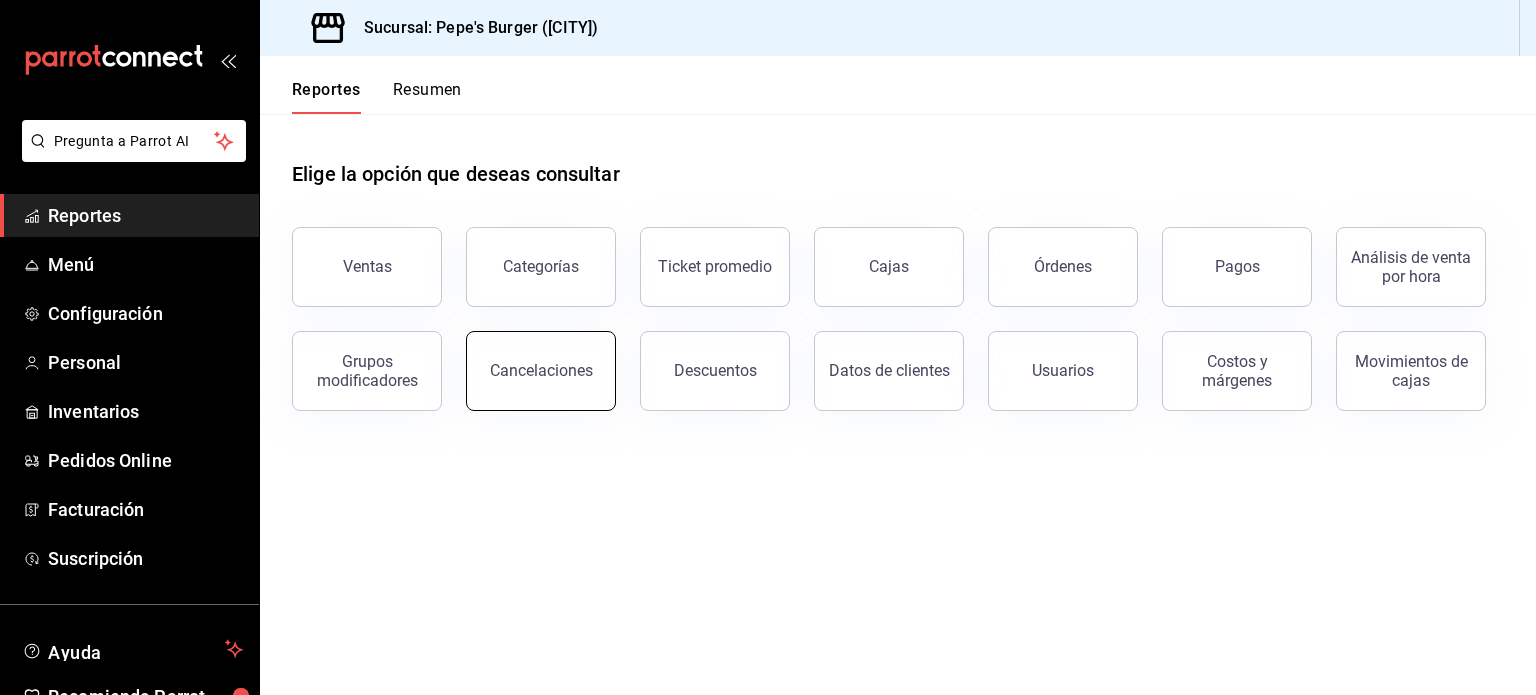 click on "Cancelaciones" at bounding box center (541, 371) 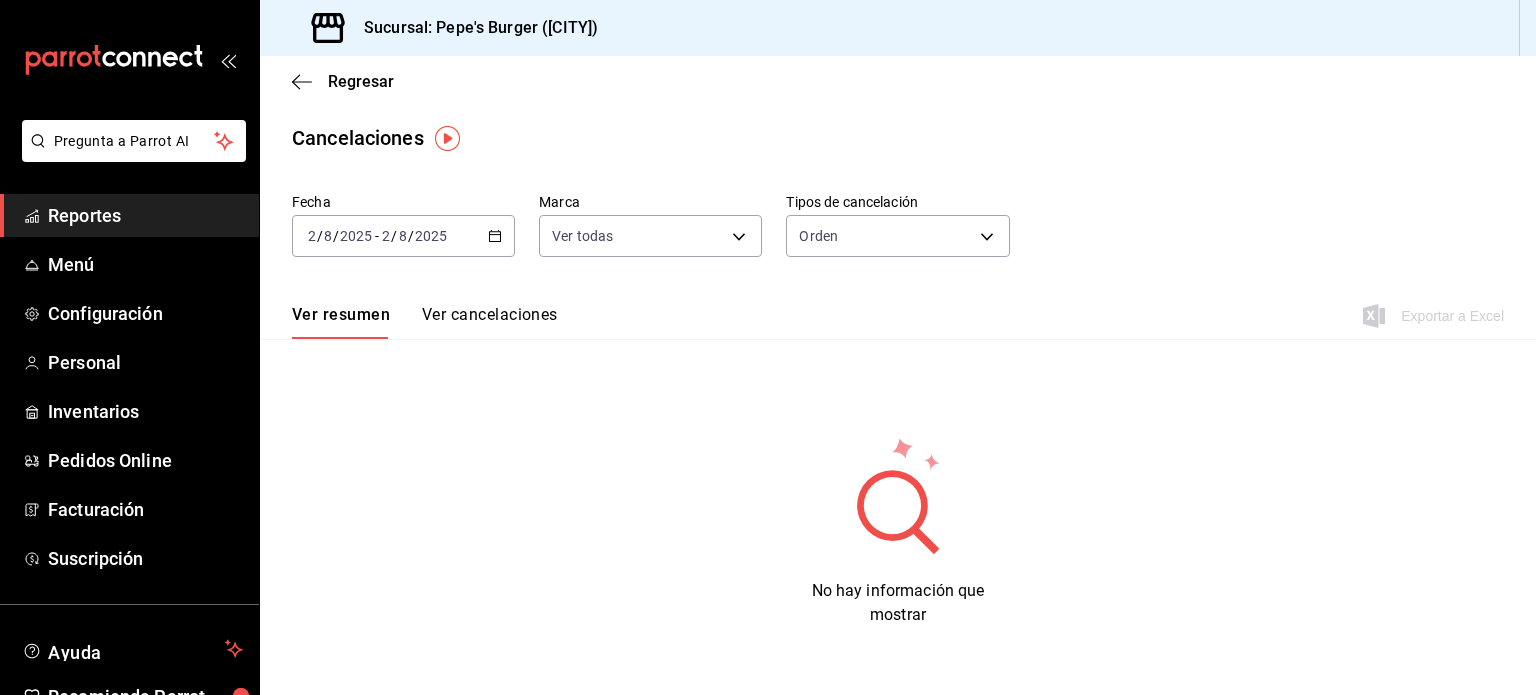 click on "2025-08-02 2 / 8 / 2025 - 2025-08-02 2 / 8 / 2025" at bounding box center (403, 236) 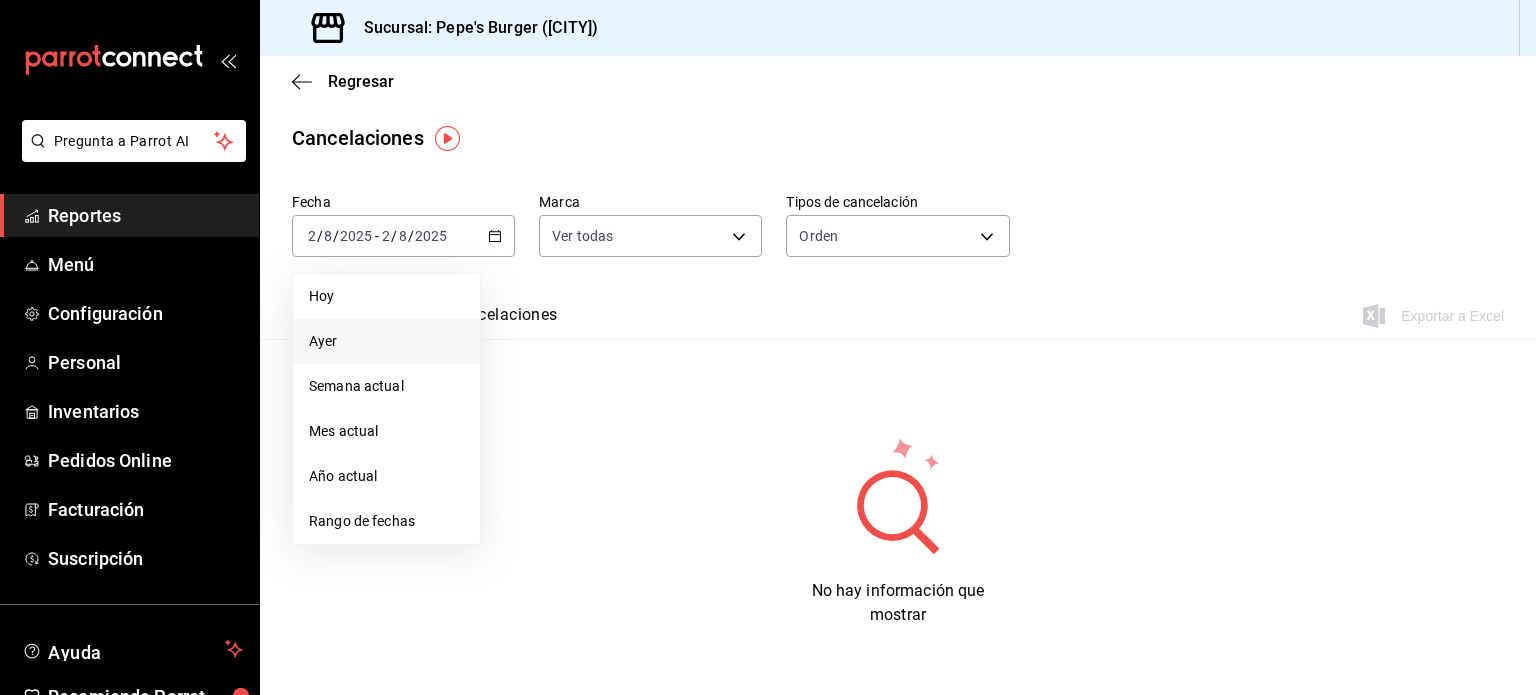 click on "Ayer" at bounding box center (386, 341) 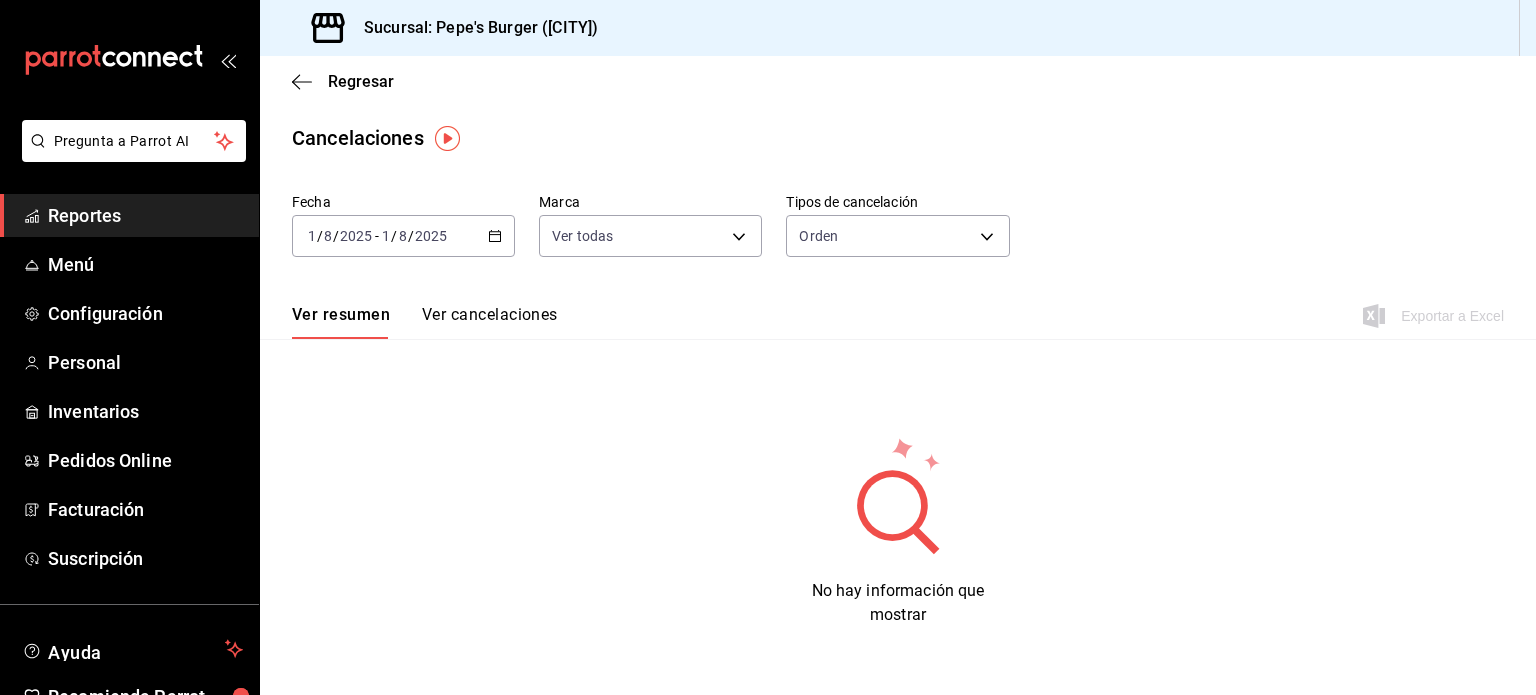 click on "Ver cancelaciones" at bounding box center [490, 322] 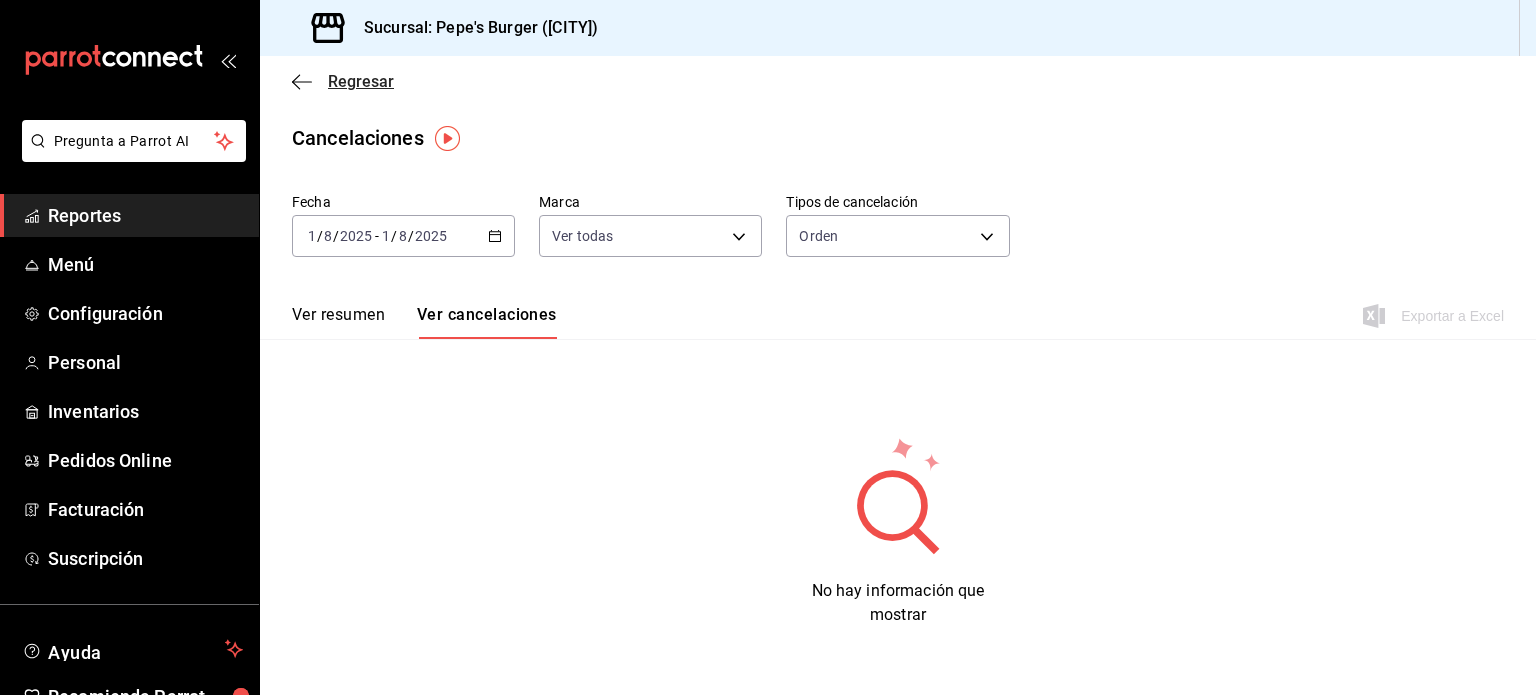 click on "Regresar" at bounding box center [361, 81] 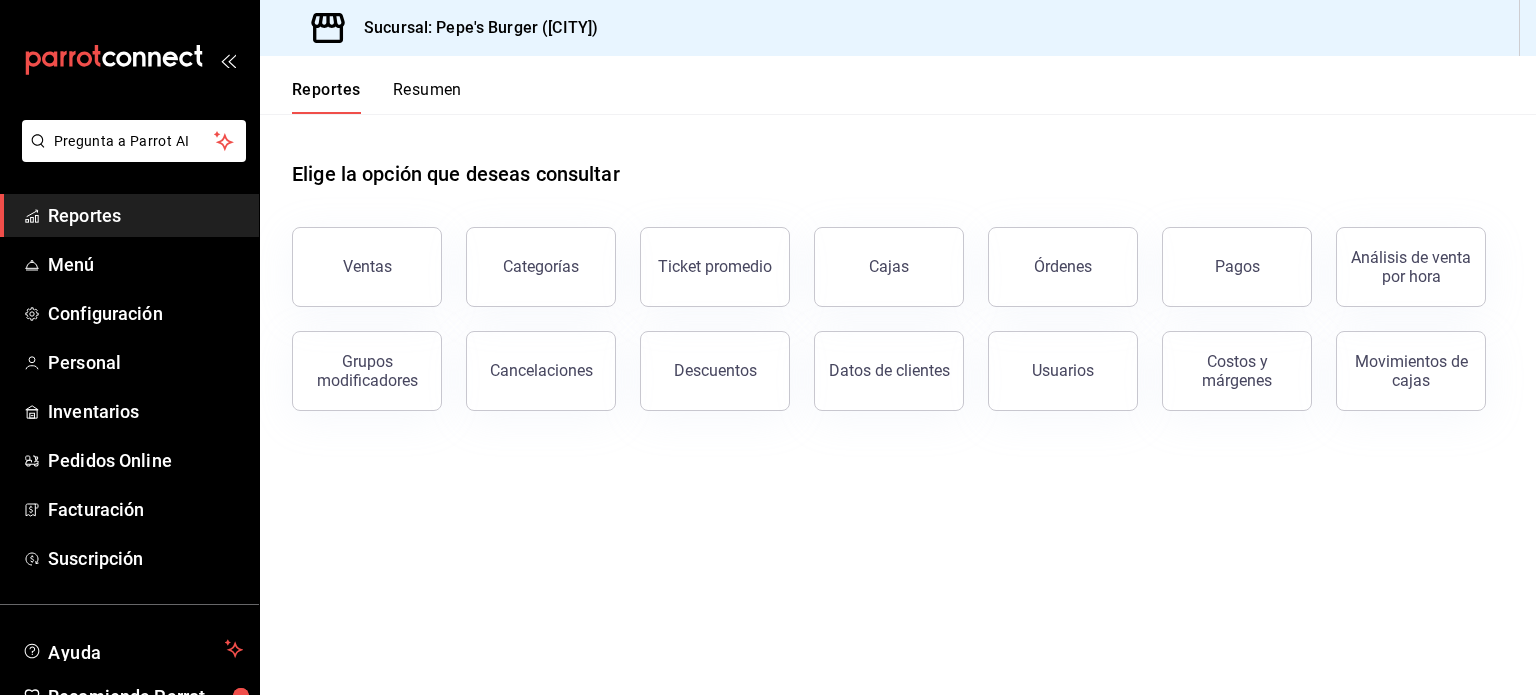 click on "Elige la opción que deseas consultar Ventas Categorías Ticket promedio Cajas Órdenes Pagos Análisis de venta por hora Grupos modificadores Cancelaciones Descuentos Datos de clientes Usuarios Costos y márgenes Movimientos de cajas" at bounding box center (898, 404) 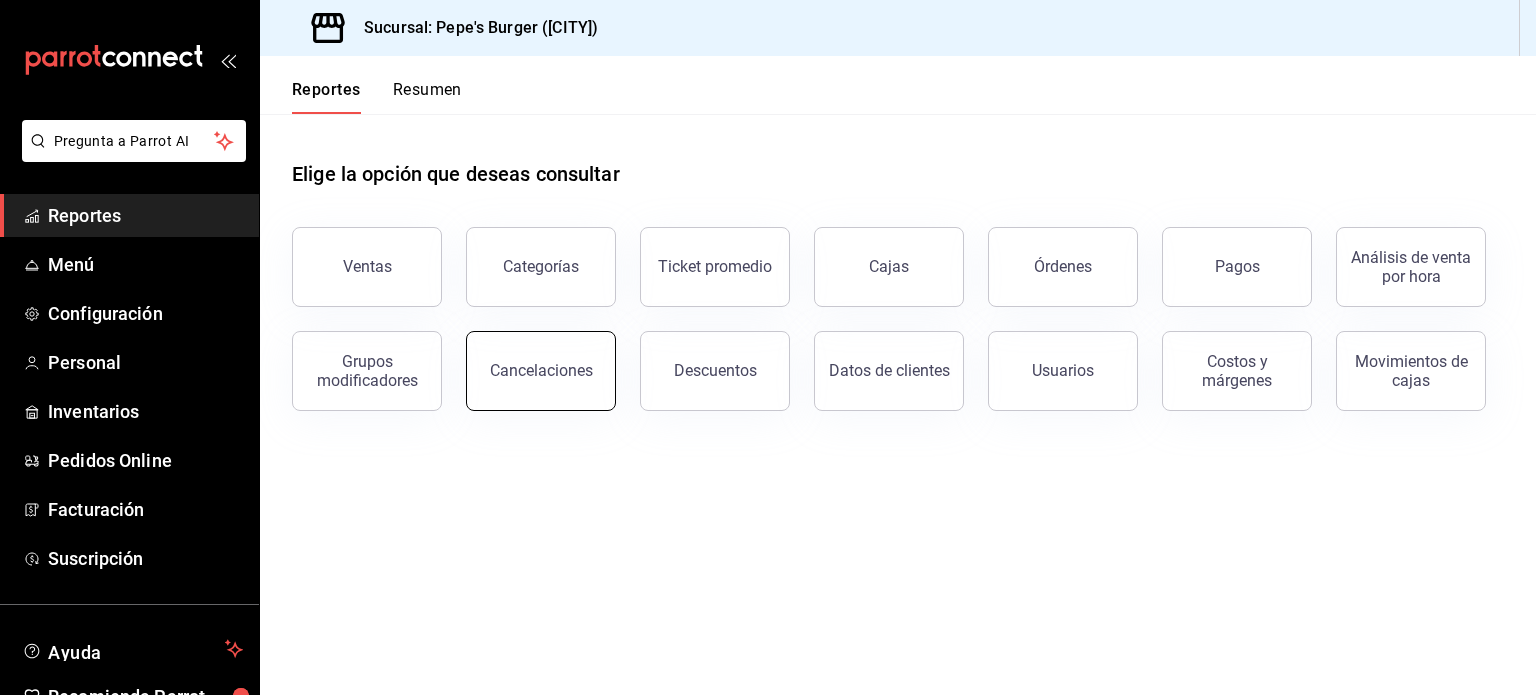 click on "Cancelaciones" at bounding box center [541, 371] 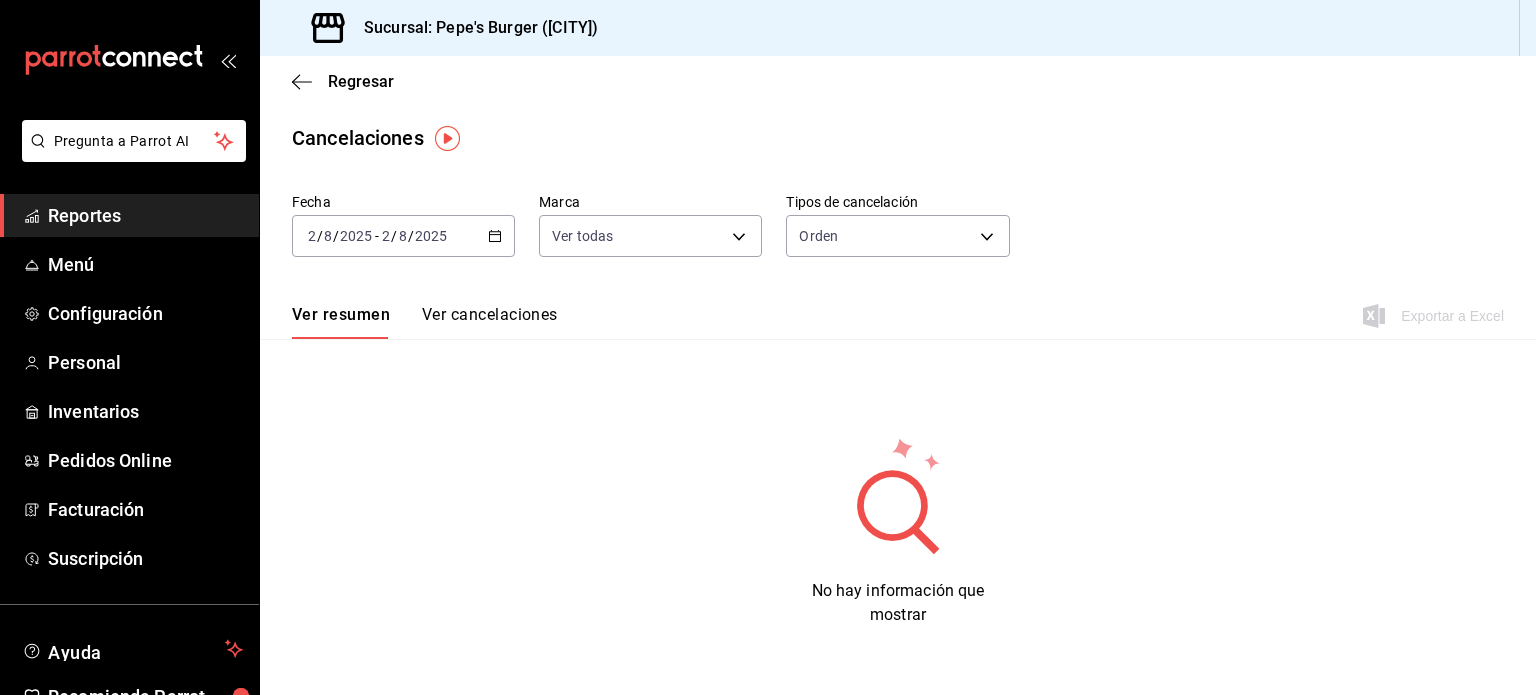 click on "2025-08-02 2 / 8 / 2025 - 2025-08-02 2 / 8 / 2025" at bounding box center [403, 236] 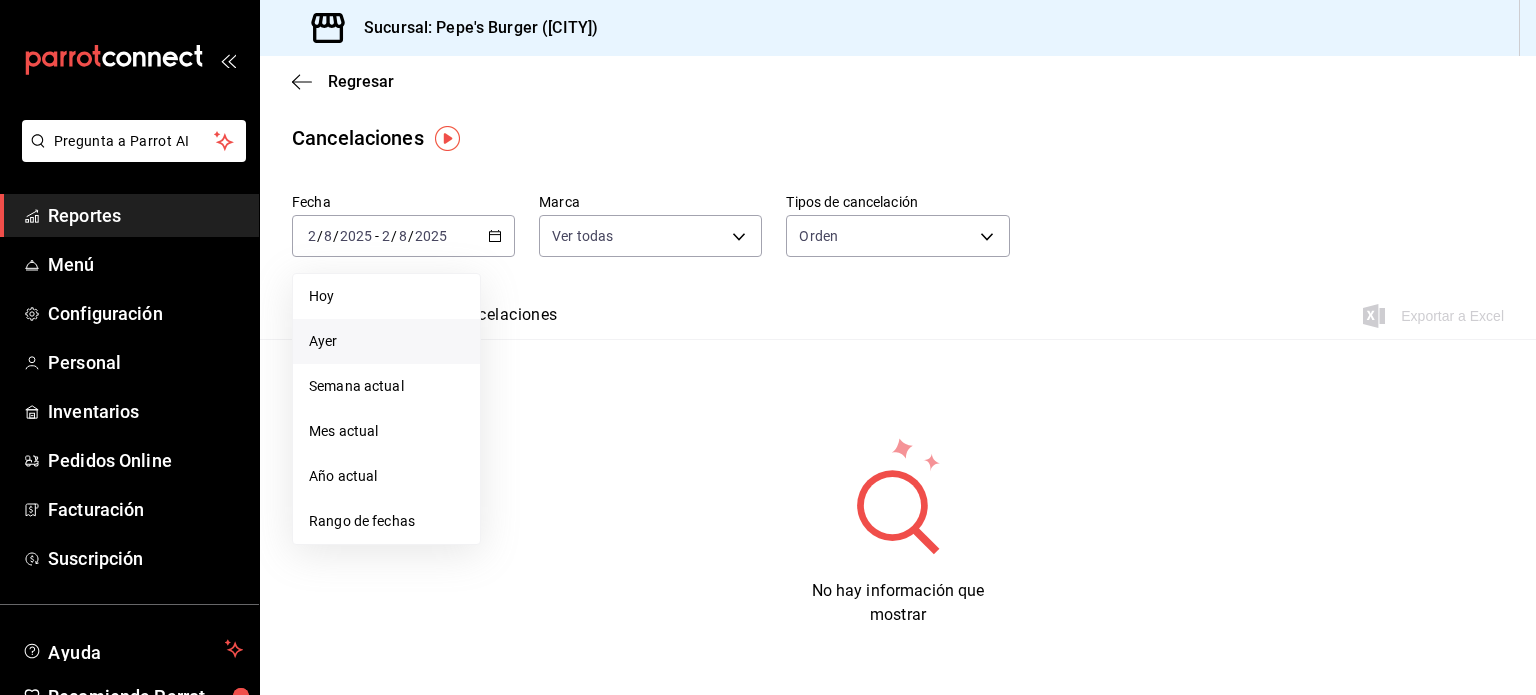 click on "Ayer" at bounding box center (386, 341) 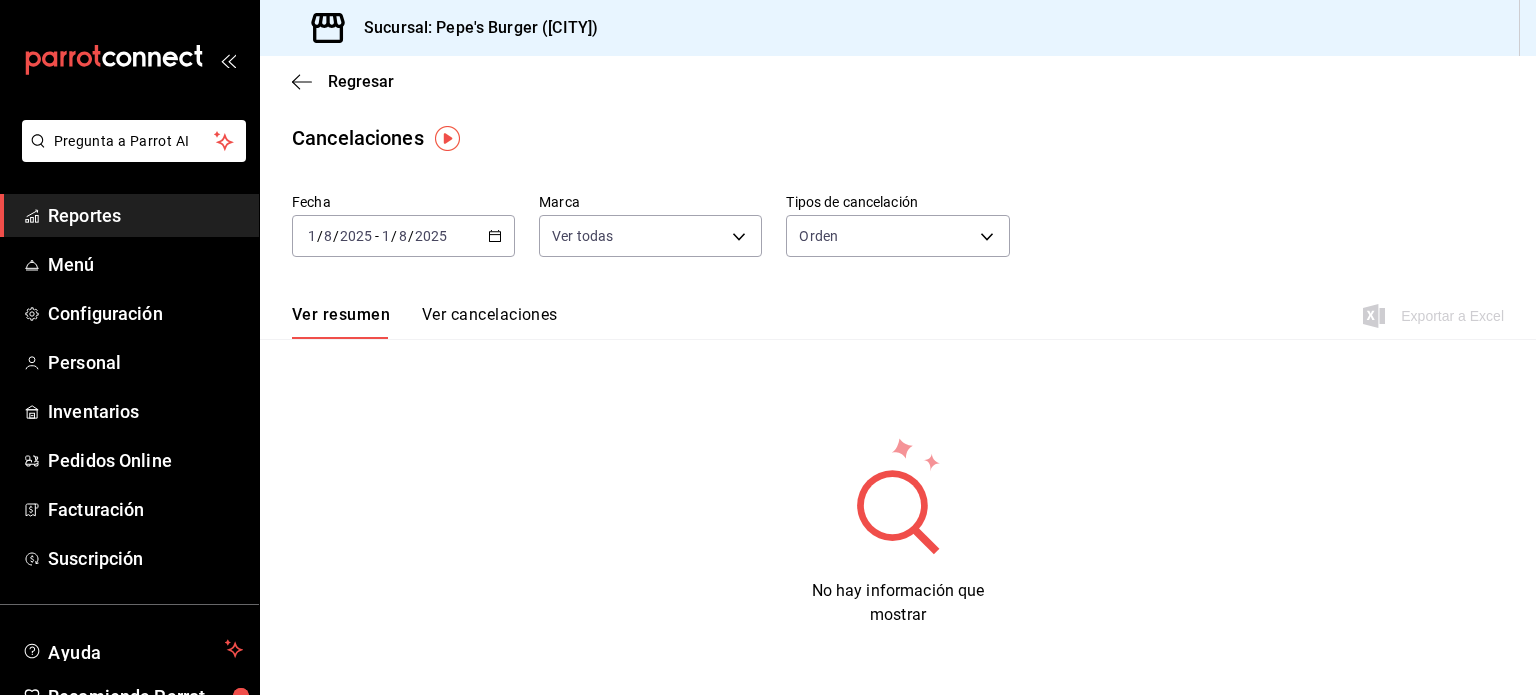 click on "Ver cancelaciones" at bounding box center [490, 322] 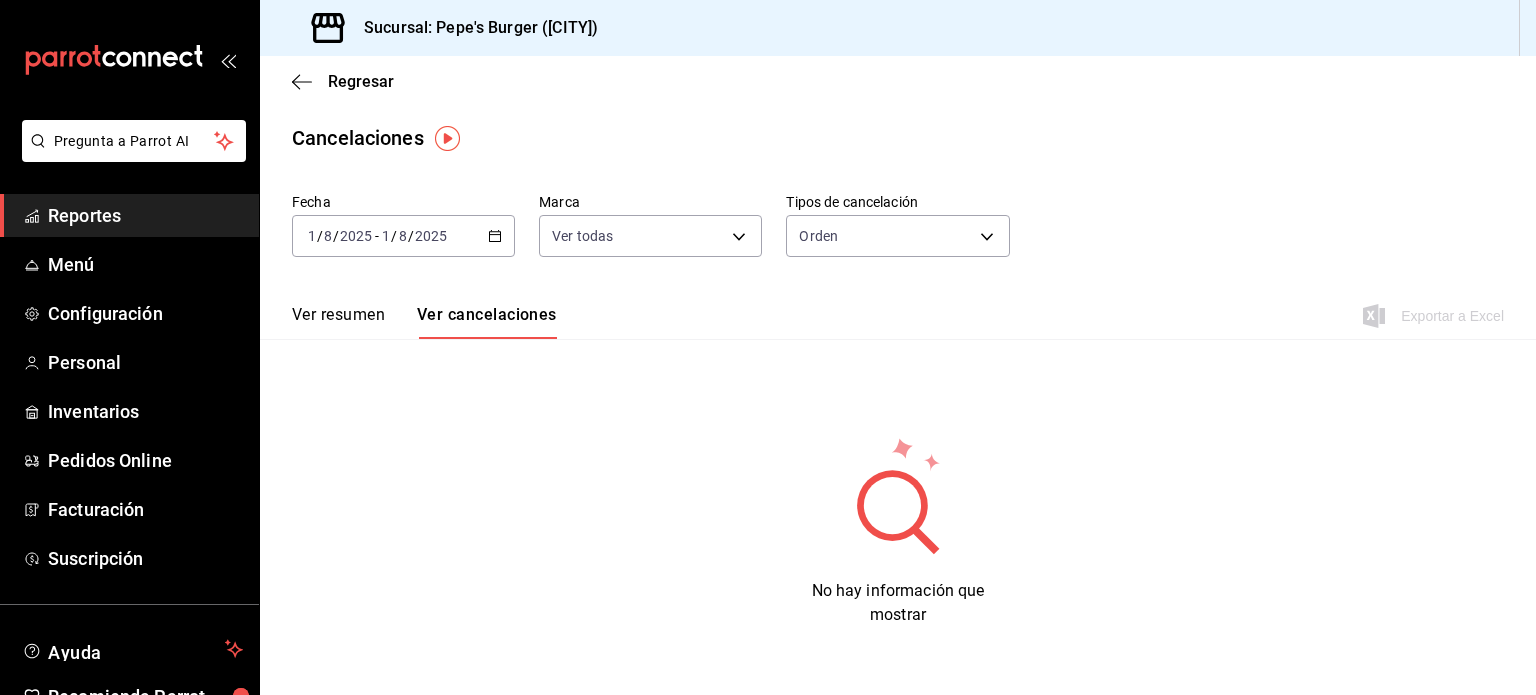 click on "2025-08-01 1 / 8 / 2025 - 2025-08-01 1 / 8 / 2025" at bounding box center (403, 236) 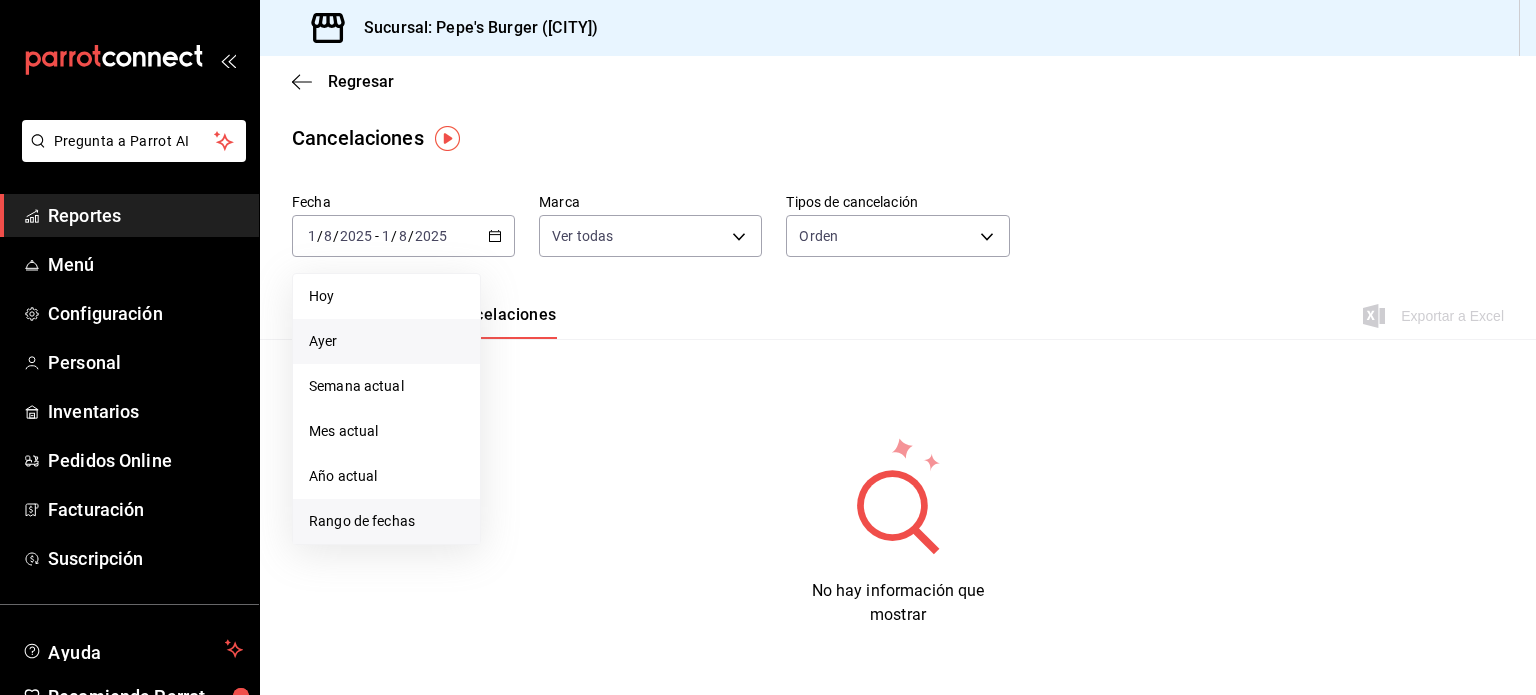 click on "Rango de fechas" at bounding box center [386, 521] 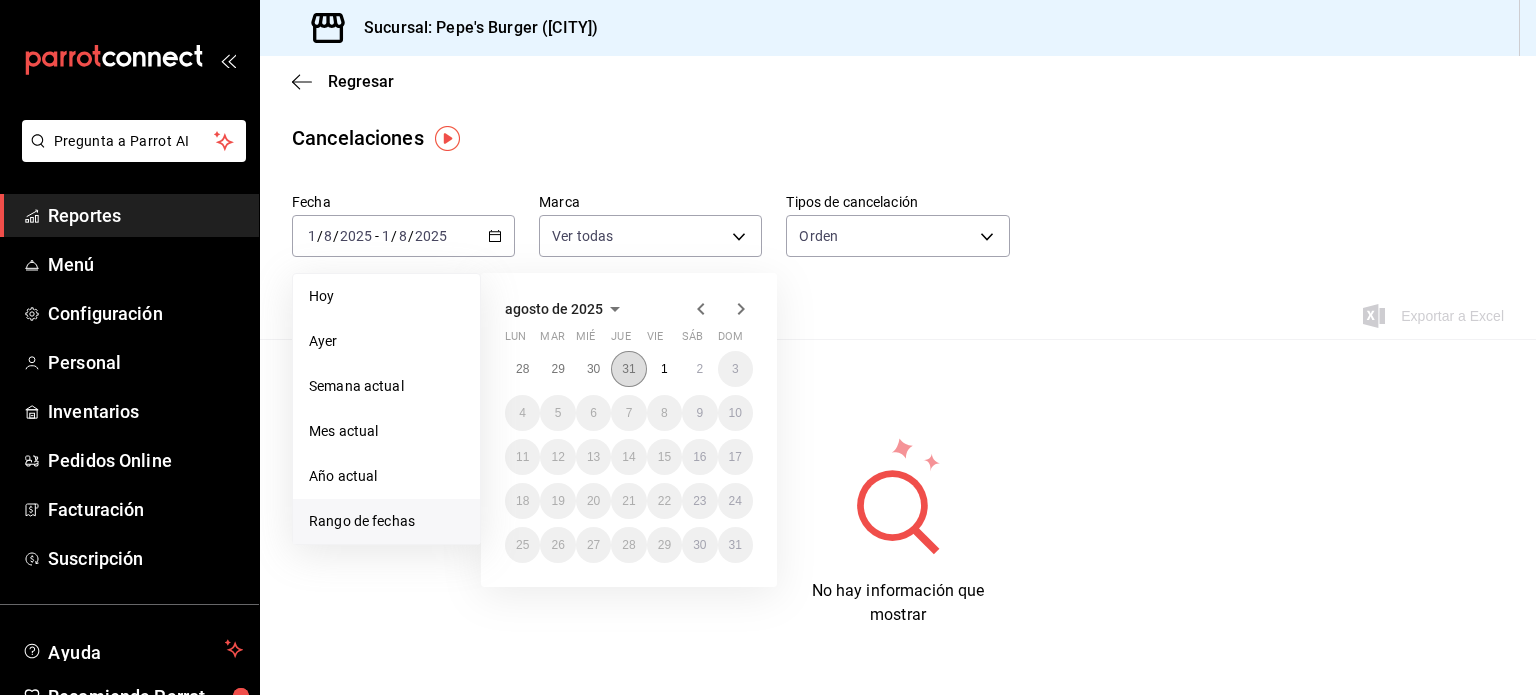click on "31" at bounding box center (628, 369) 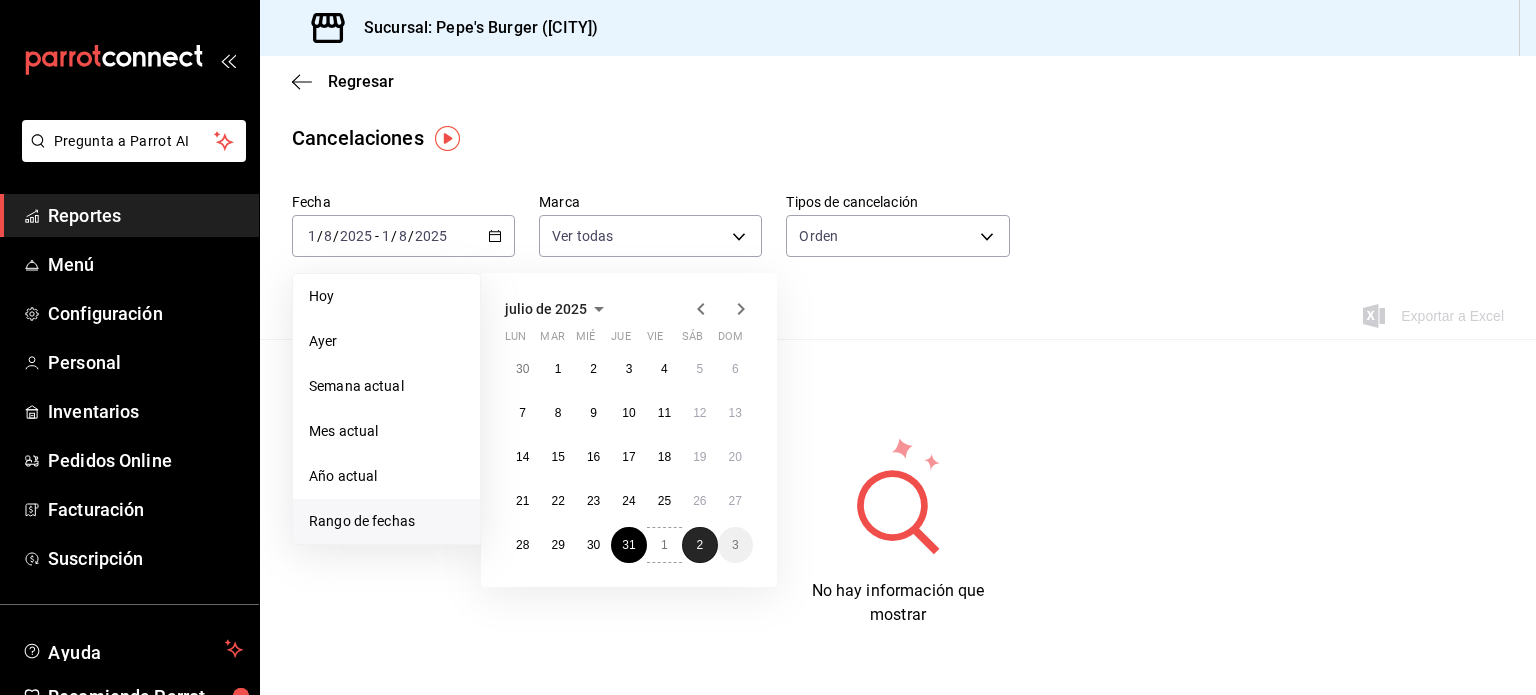 drag, startPoint x: 696, startPoint y: 547, endPoint x: 708, endPoint y: 550, distance: 12.369317 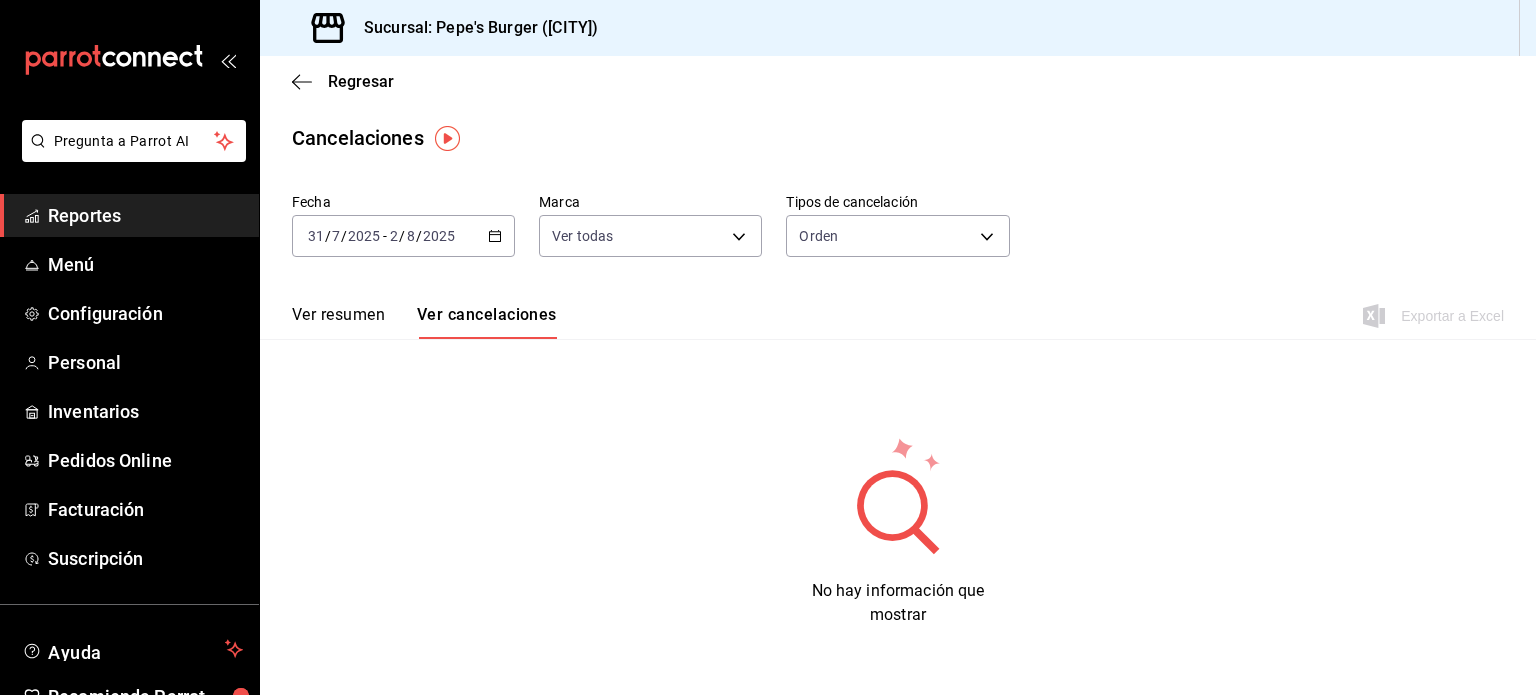click on "Regresar Cancelaciones Fecha [DATE] [TIME] [DATE] - [DATE] [DATE] Marca Ver todas [object Object] Tipos de cancelación Orden ORDER Ver resumen Ver cancelaciones Exportar a Excel No hay información que mostrar" at bounding box center [898, 405] 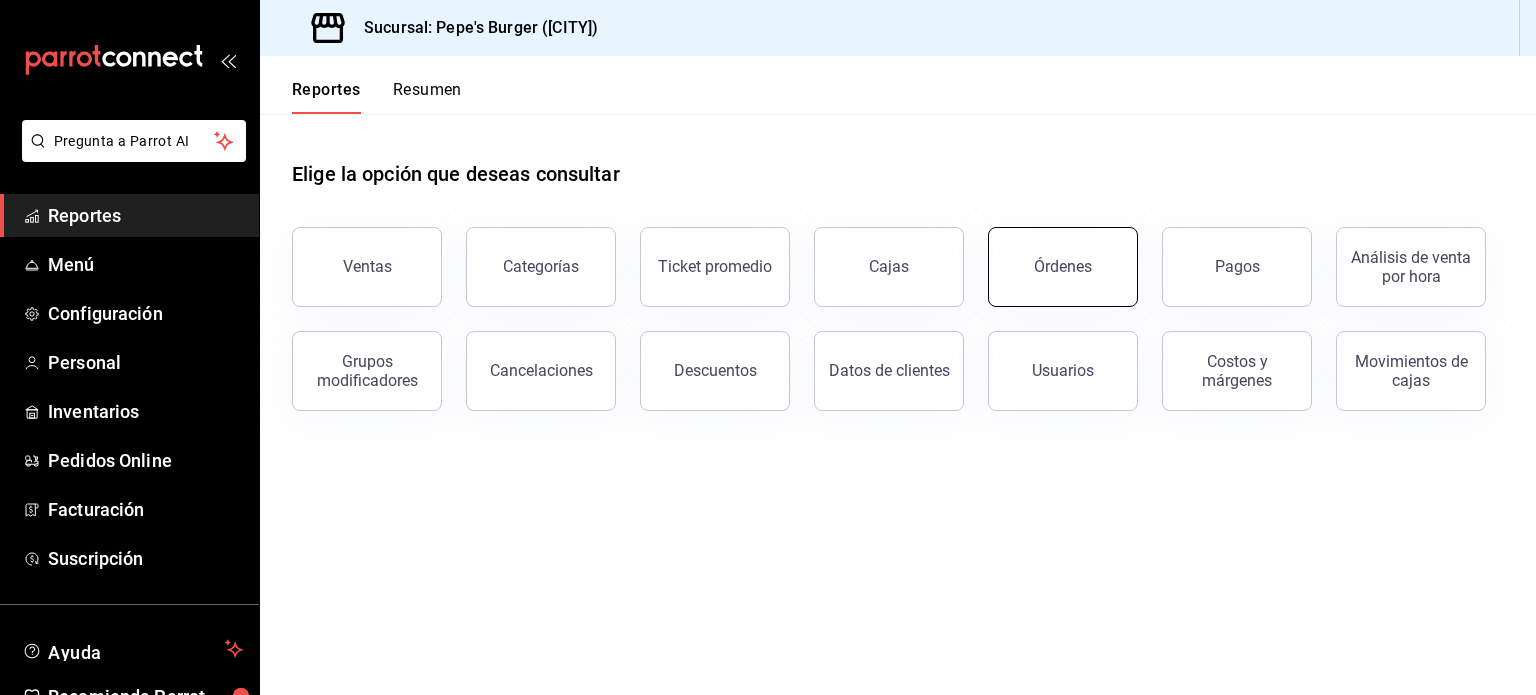 click on "Órdenes" at bounding box center (1063, 267) 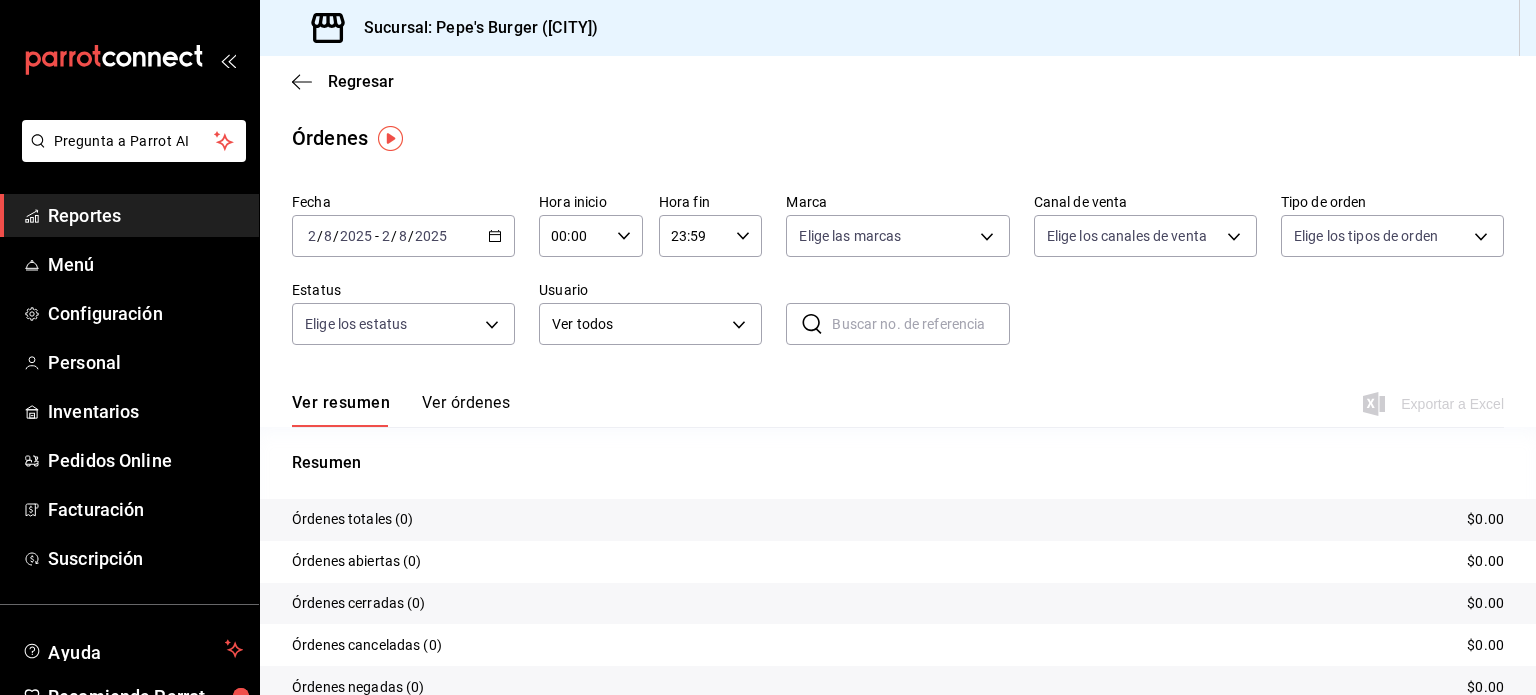 click on "2025-08-02 2 / 8 / 2025 - 2025-08-02 2 / 8 / 2025" at bounding box center (403, 236) 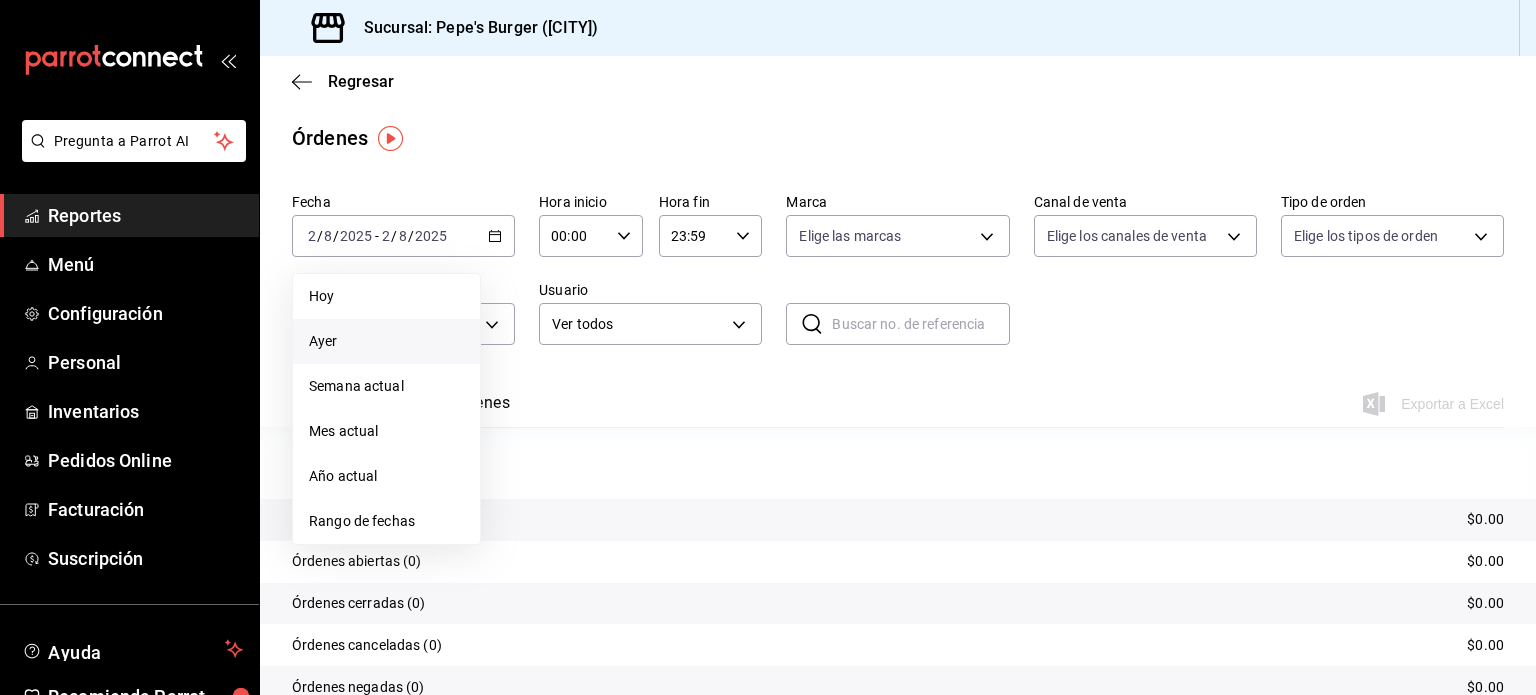 click on "Ayer" at bounding box center (386, 341) 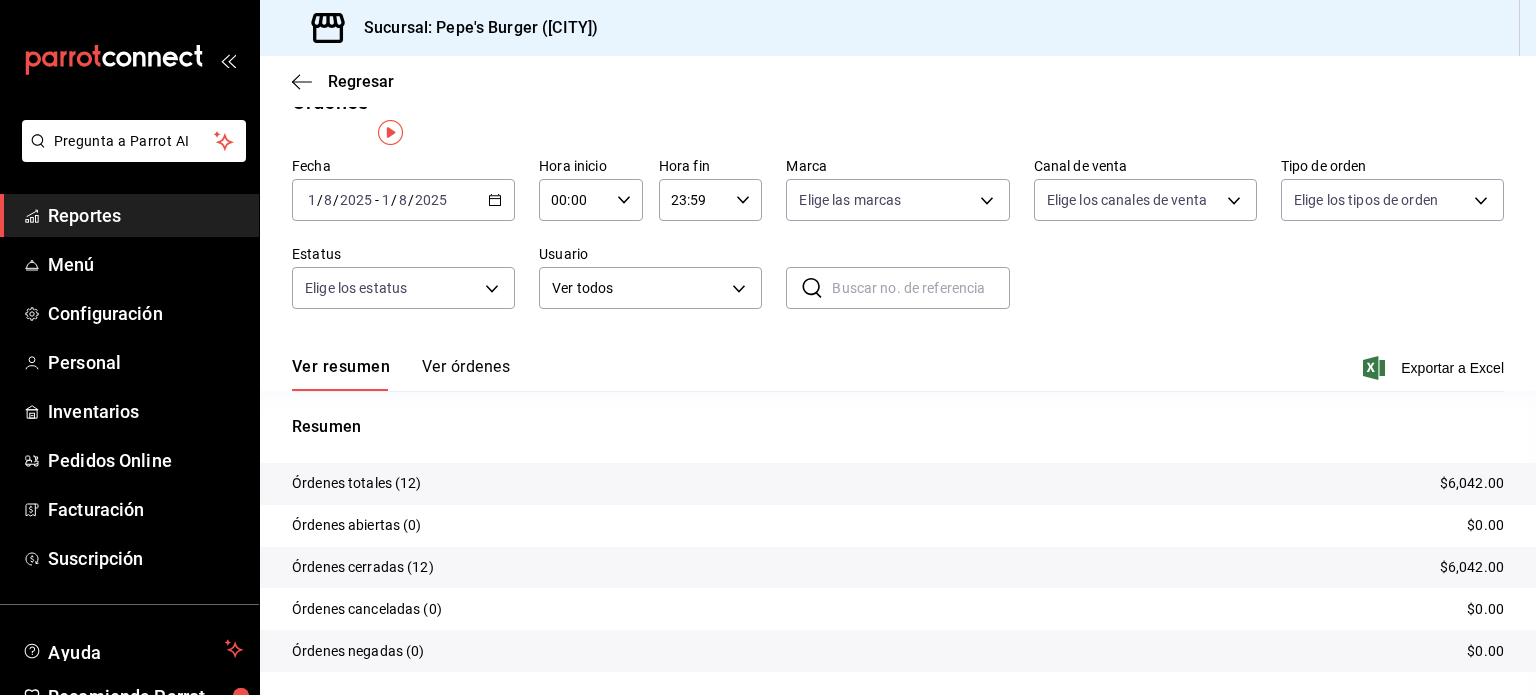 scroll, scrollTop: 90, scrollLeft: 0, axis: vertical 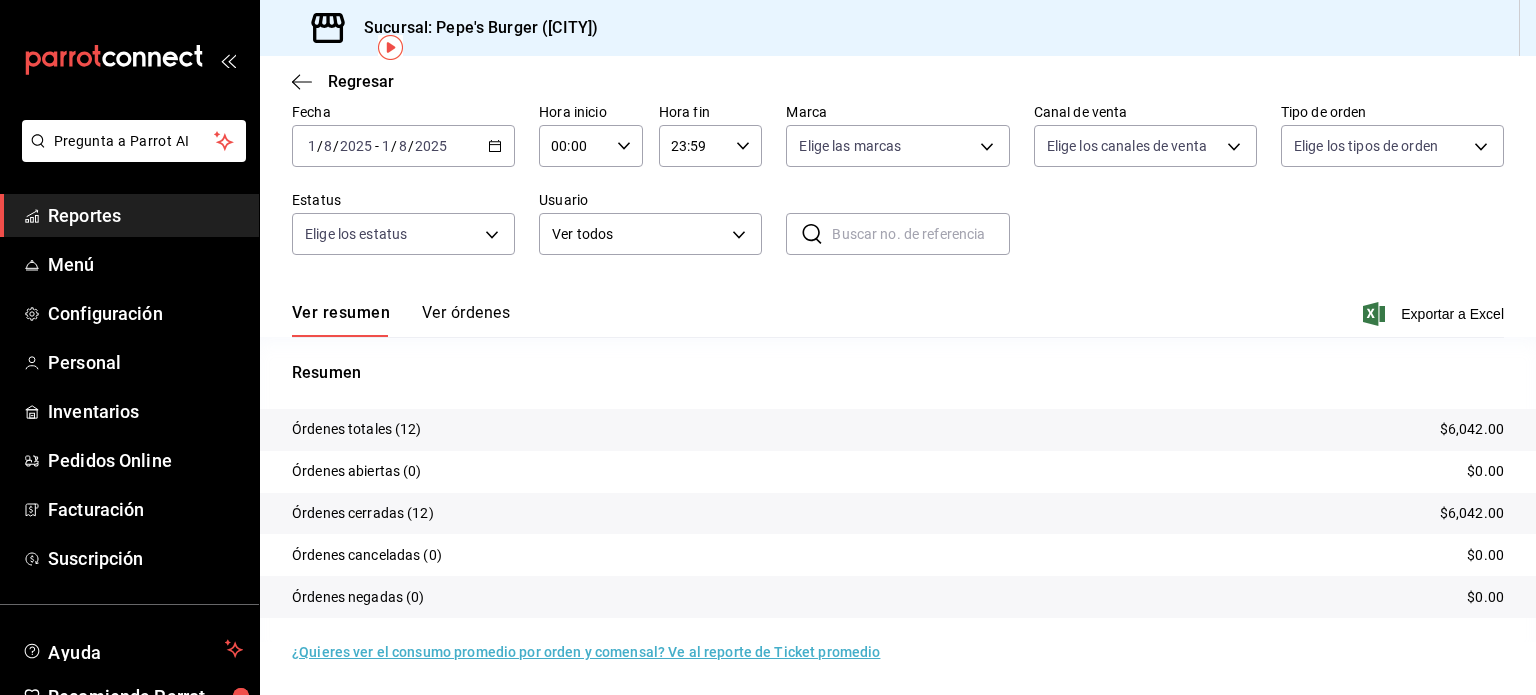 click on "Ver órdenes" at bounding box center [466, 320] 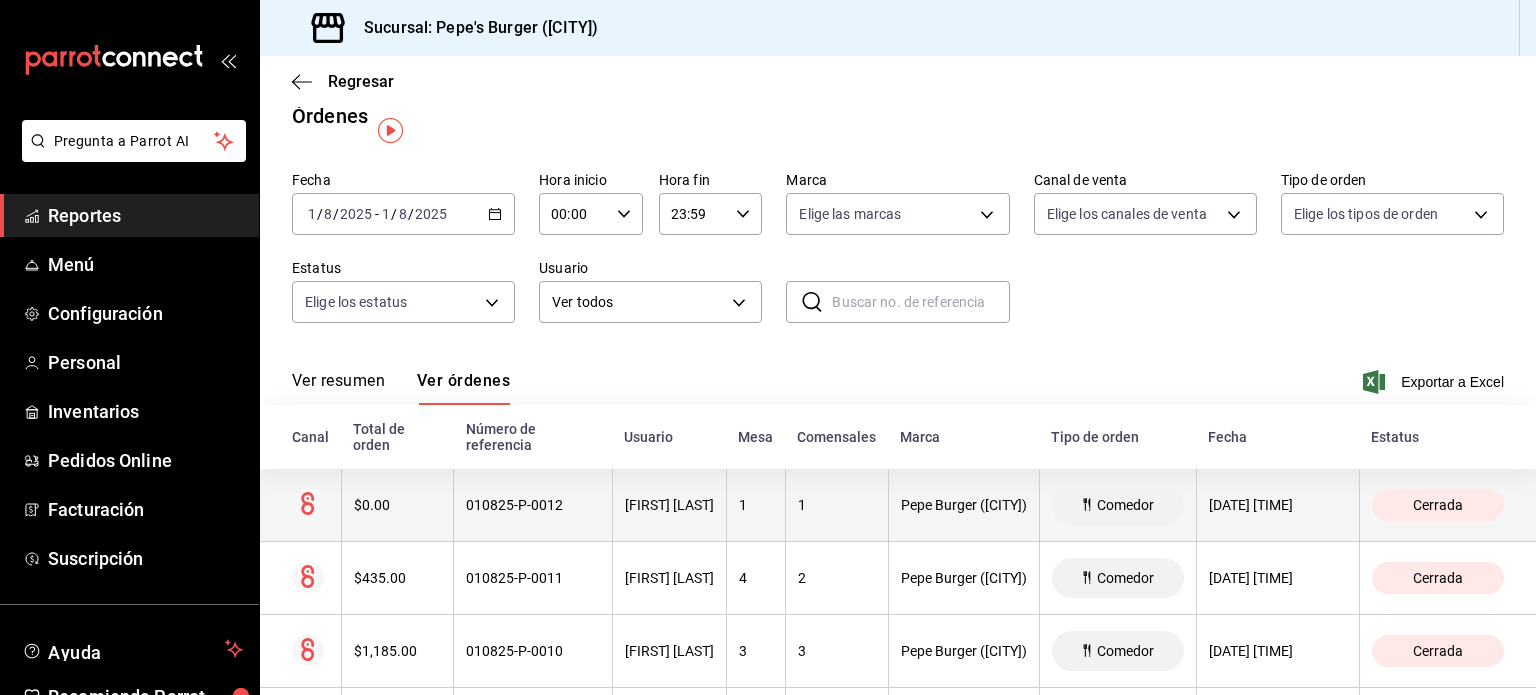 scroll, scrollTop: 0, scrollLeft: 0, axis: both 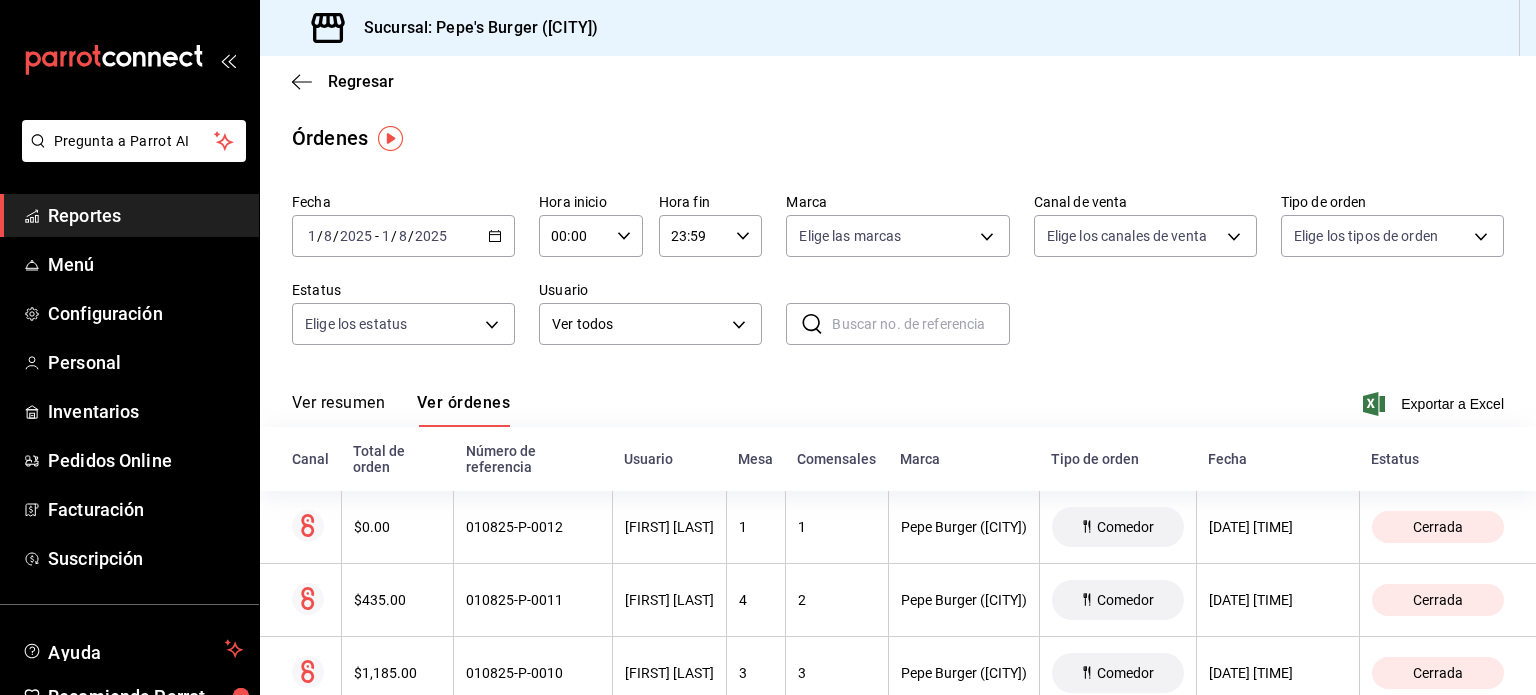 click on "Ver resumen" at bounding box center [338, 410] 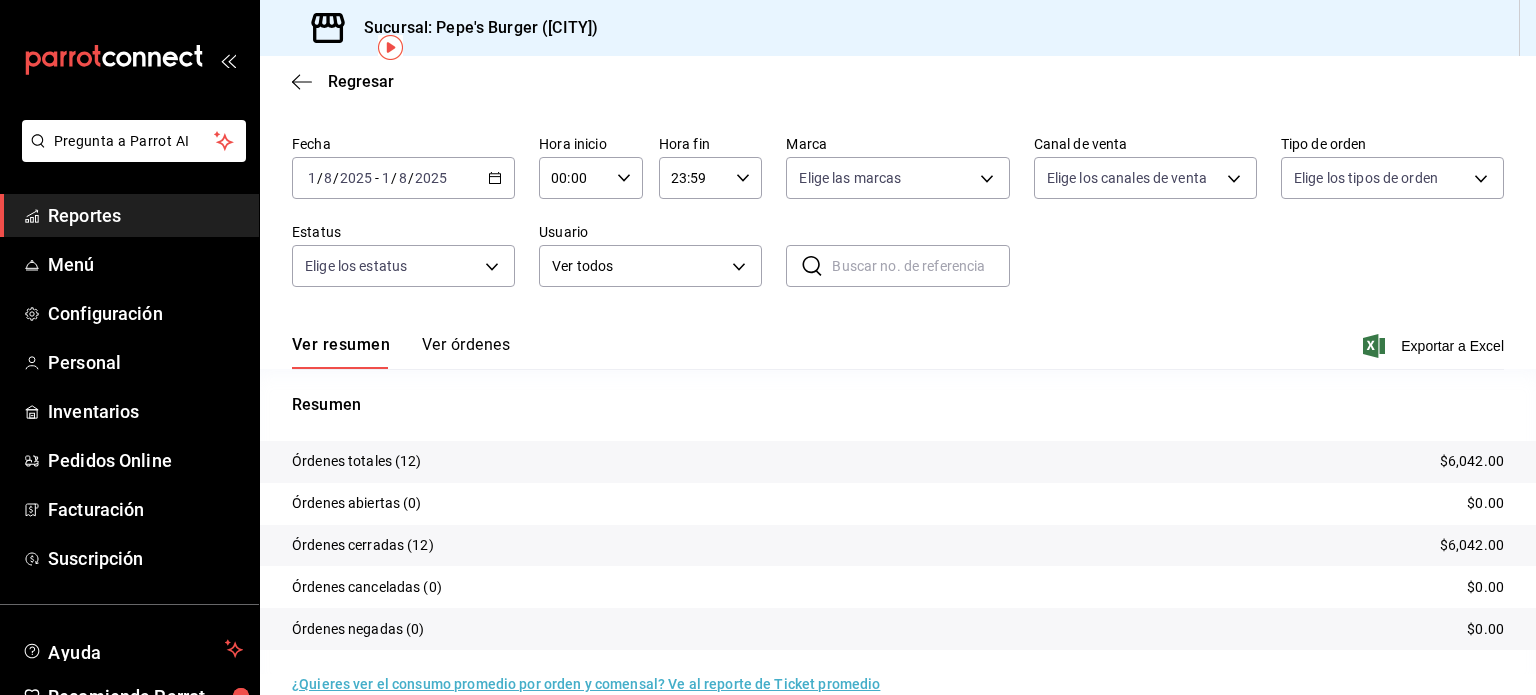 scroll, scrollTop: 90, scrollLeft: 0, axis: vertical 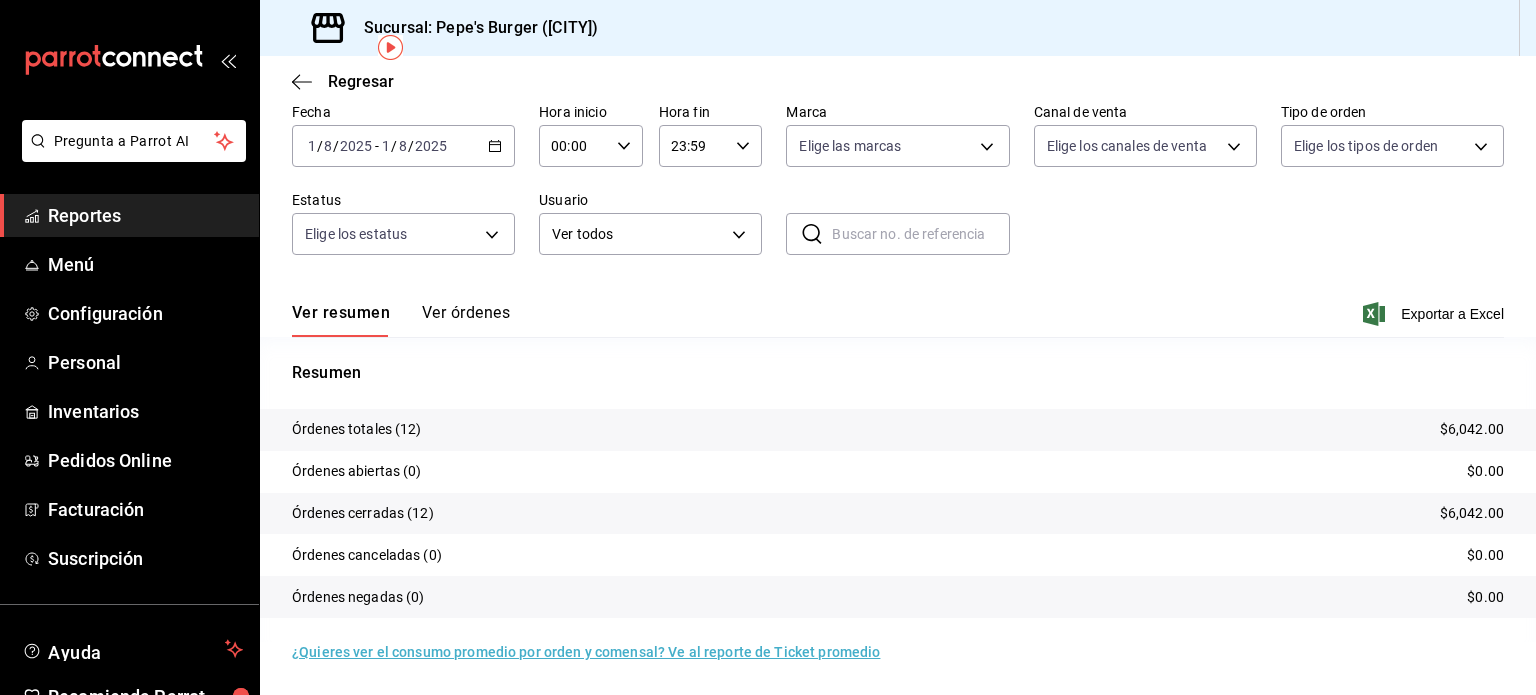 click on "Ver resumen Ver órdenes Exportar a Excel" at bounding box center (898, 308) 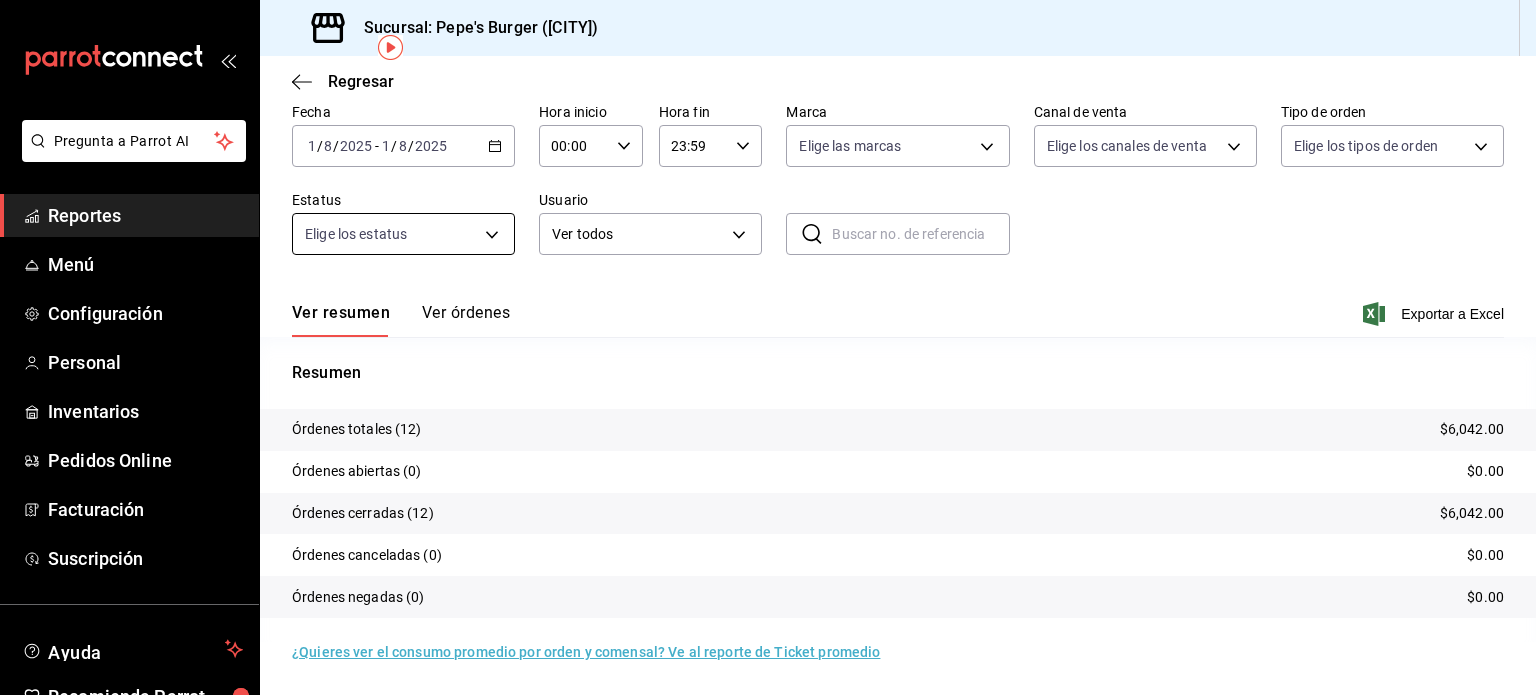 click on "Ver órdenes" at bounding box center [466, 320] 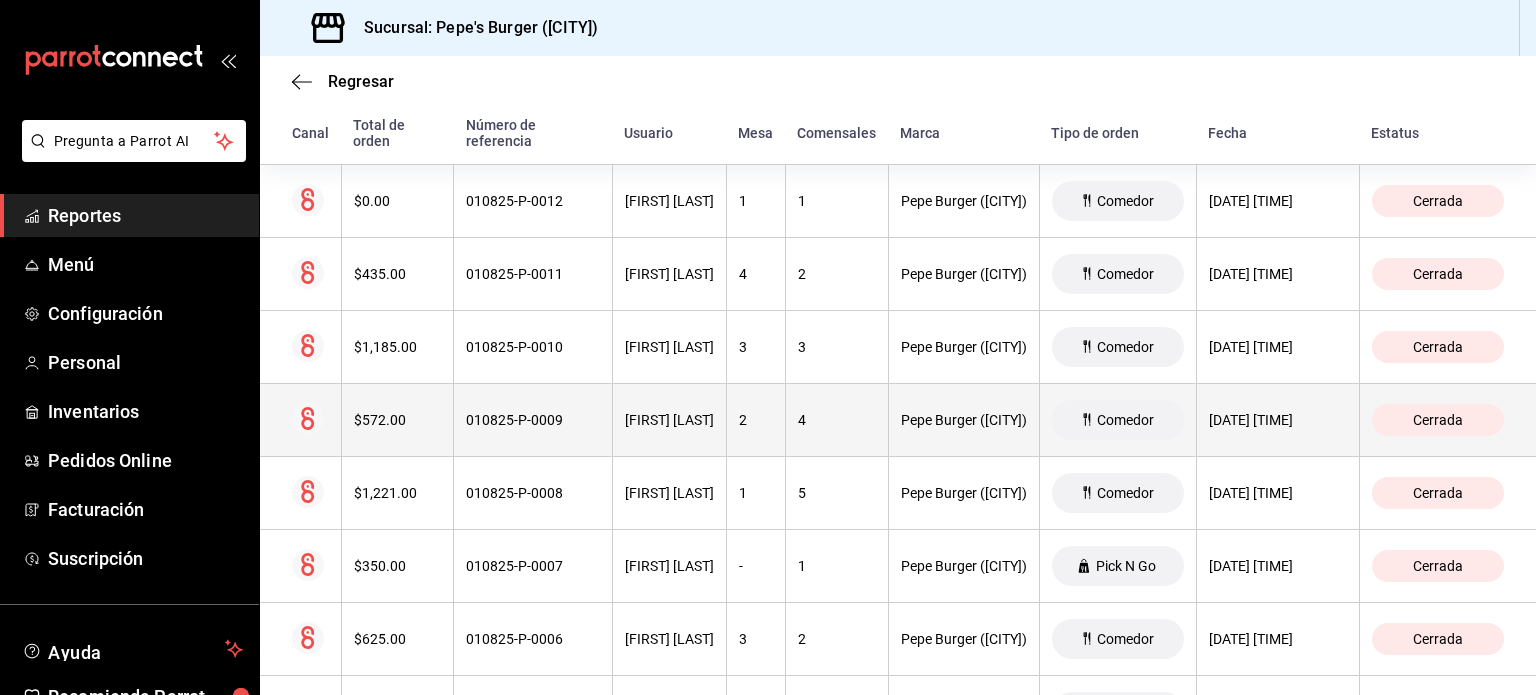 scroll, scrollTop: 463, scrollLeft: 0, axis: vertical 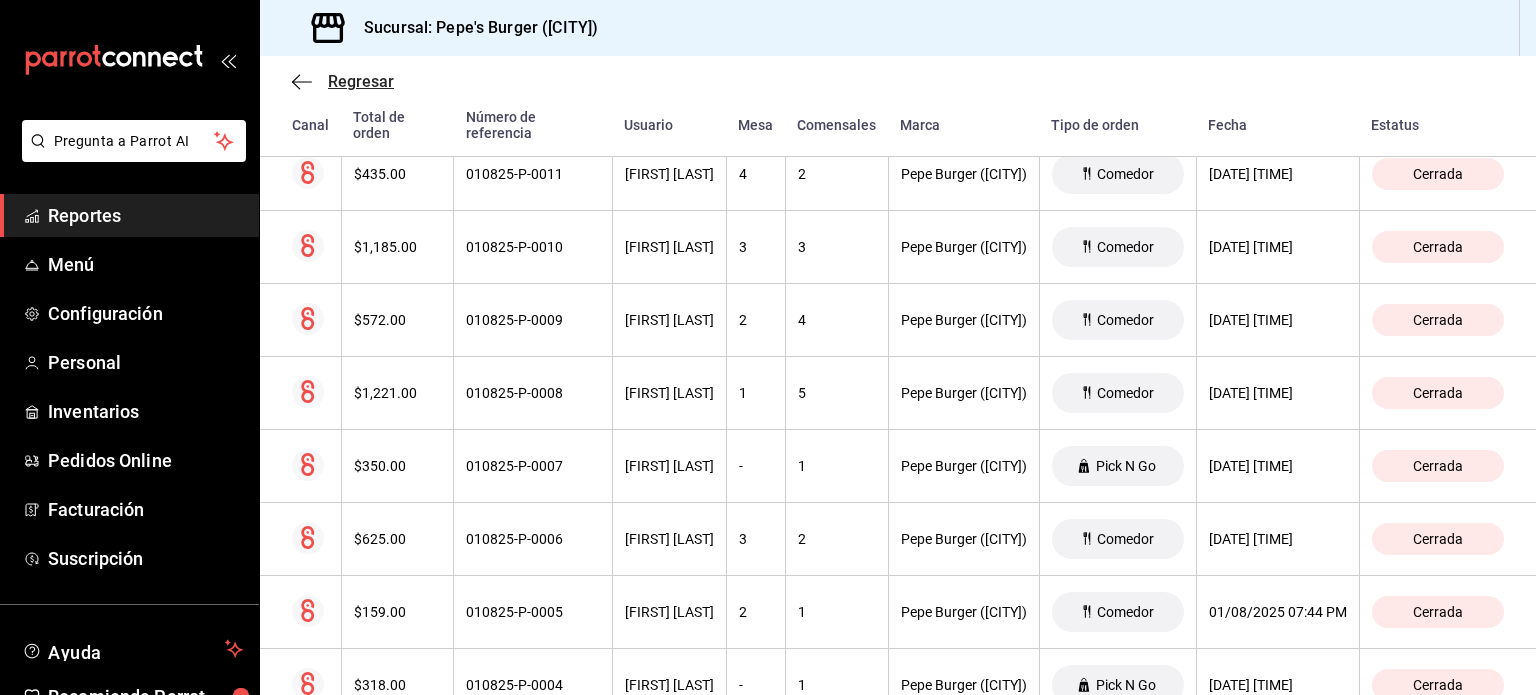 click on "Regresar" at bounding box center (361, 81) 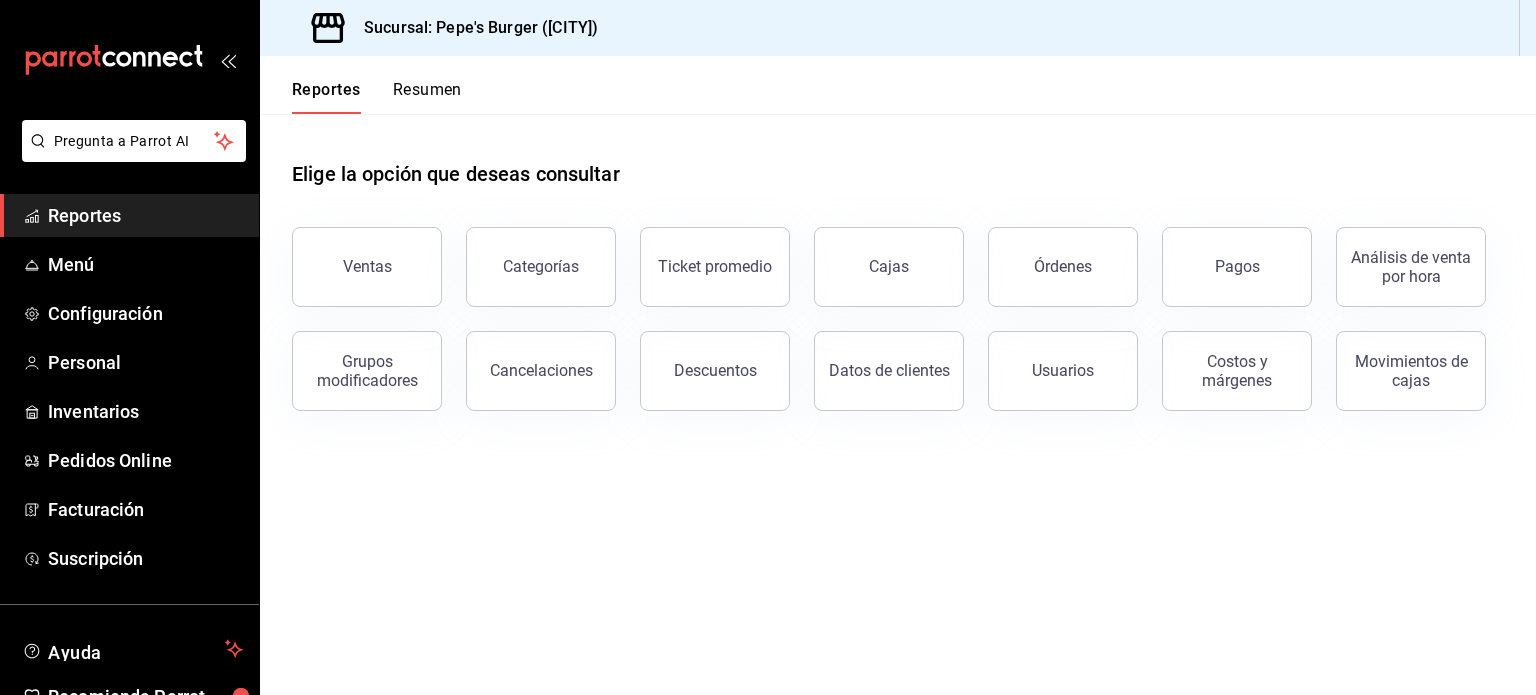 click on "Elige la opción que deseas consultar Ventas Categorías Ticket promedio Cajas Órdenes Pagos Análisis de venta por hora Grupos modificadores Cancelaciones Descuentos Datos de clientes Usuarios Costos y márgenes Movimientos de cajas" at bounding box center [898, 404] 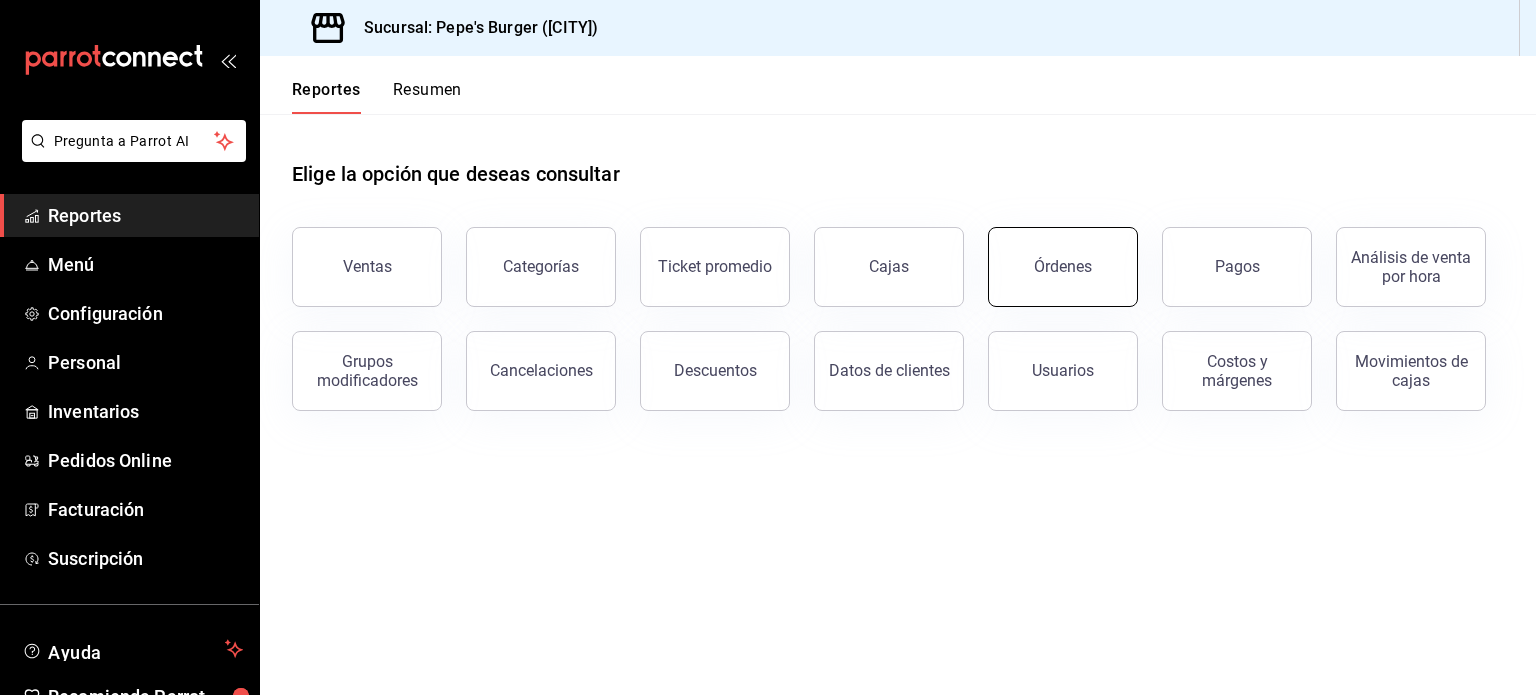 click on "Órdenes" at bounding box center (1063, 267) 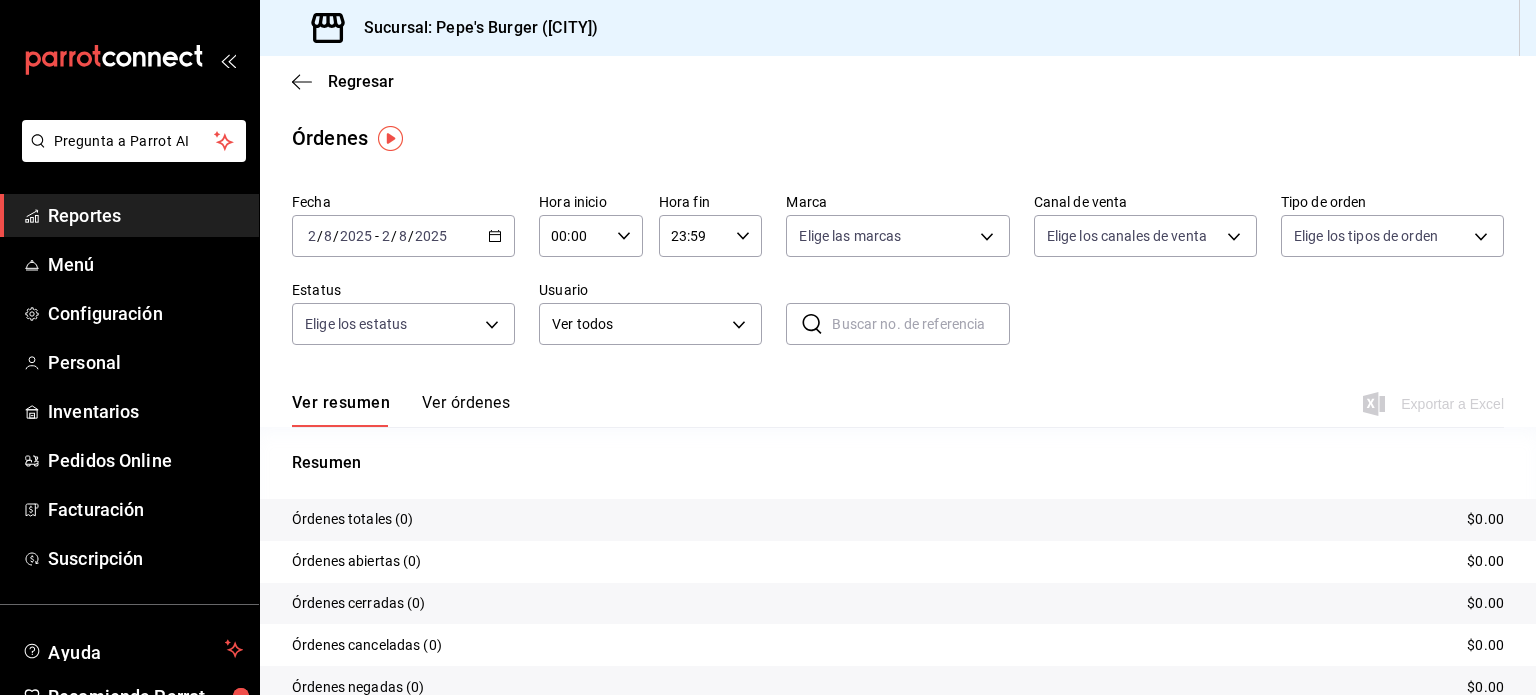 click on "Ver órdenes" at bounding box center (466, 410) 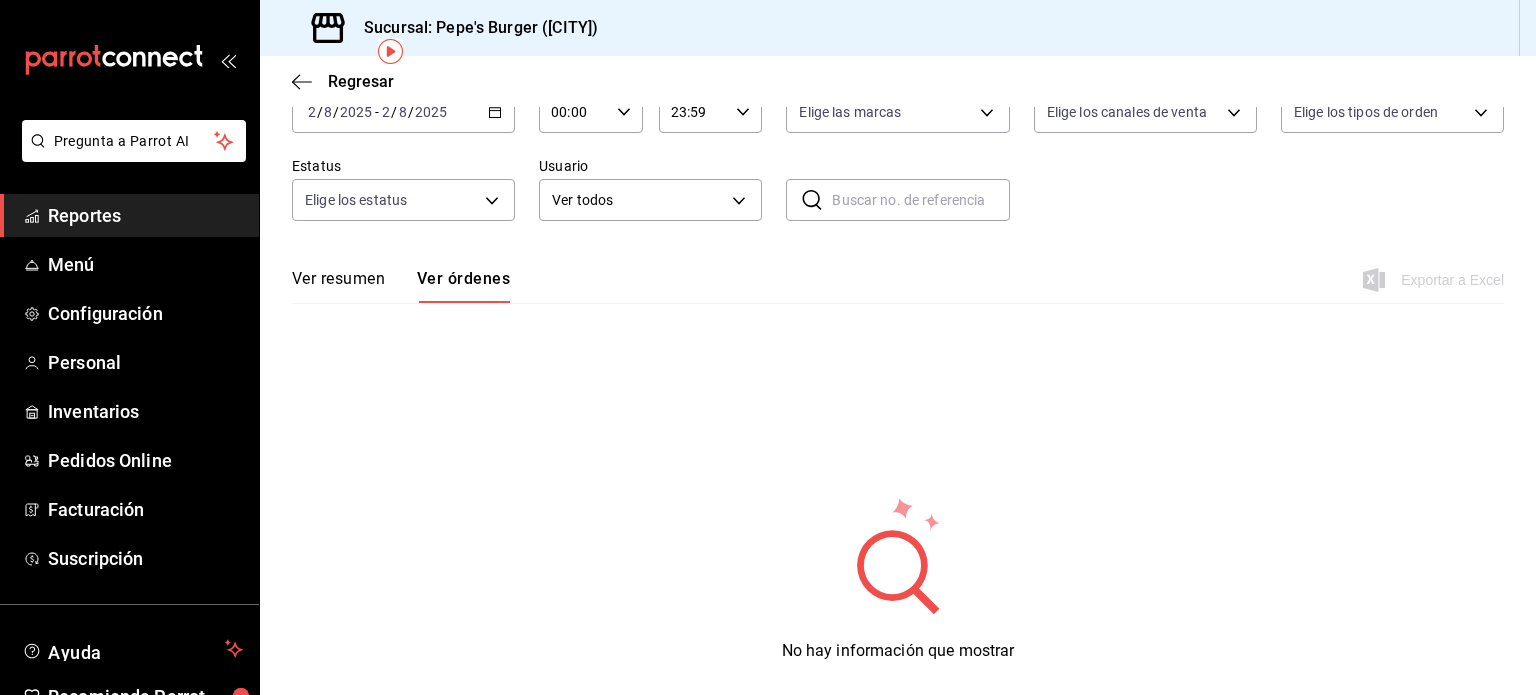 scroll, scrollTop: 24, scrollLeft: 0, axis: vertical 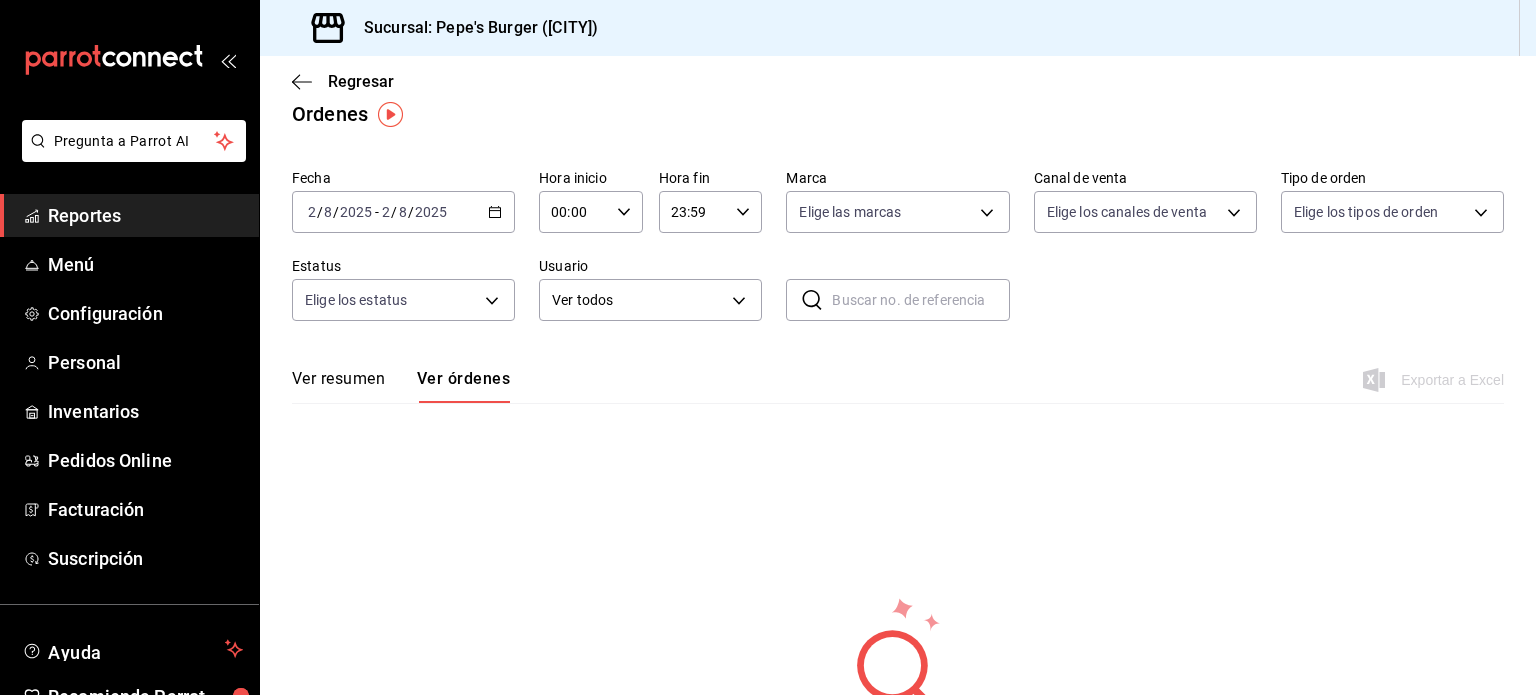 click 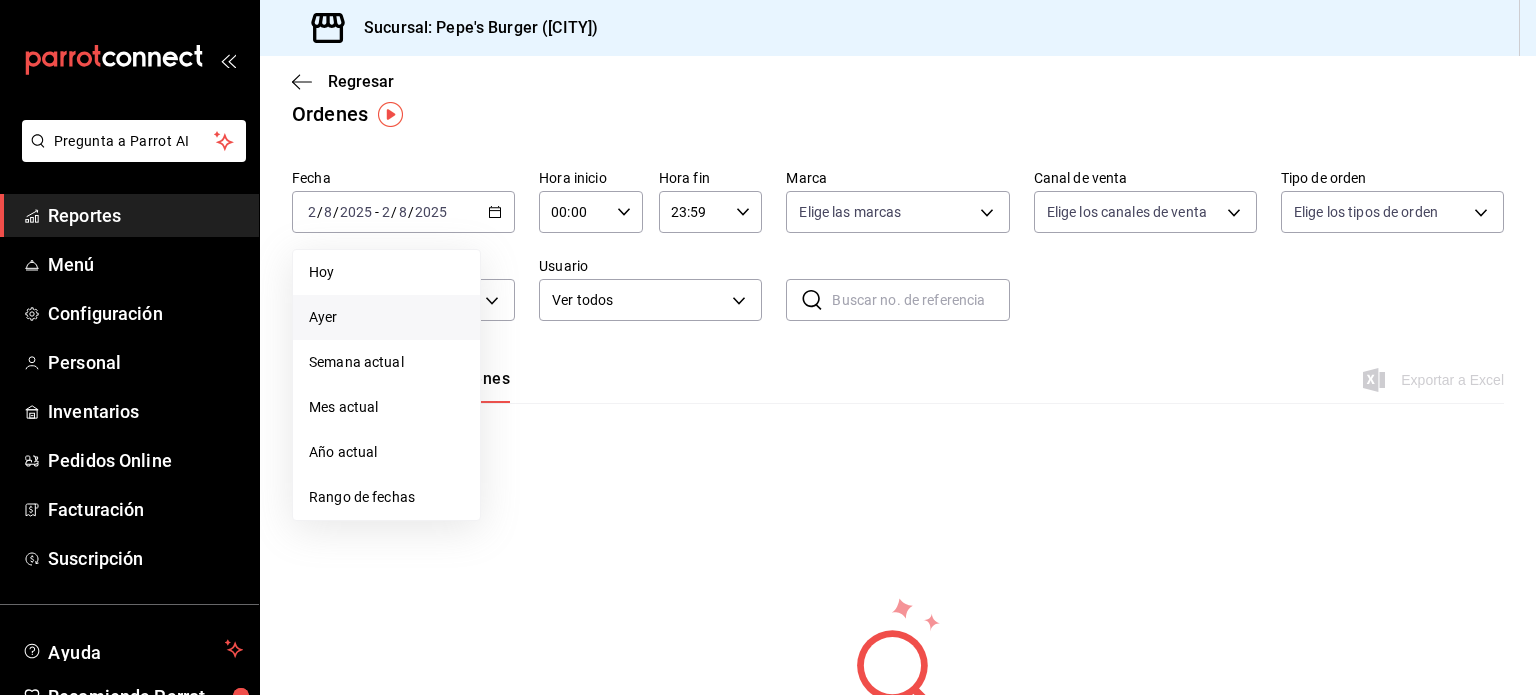 click on "Ayer" at bounding box center (386, 317) 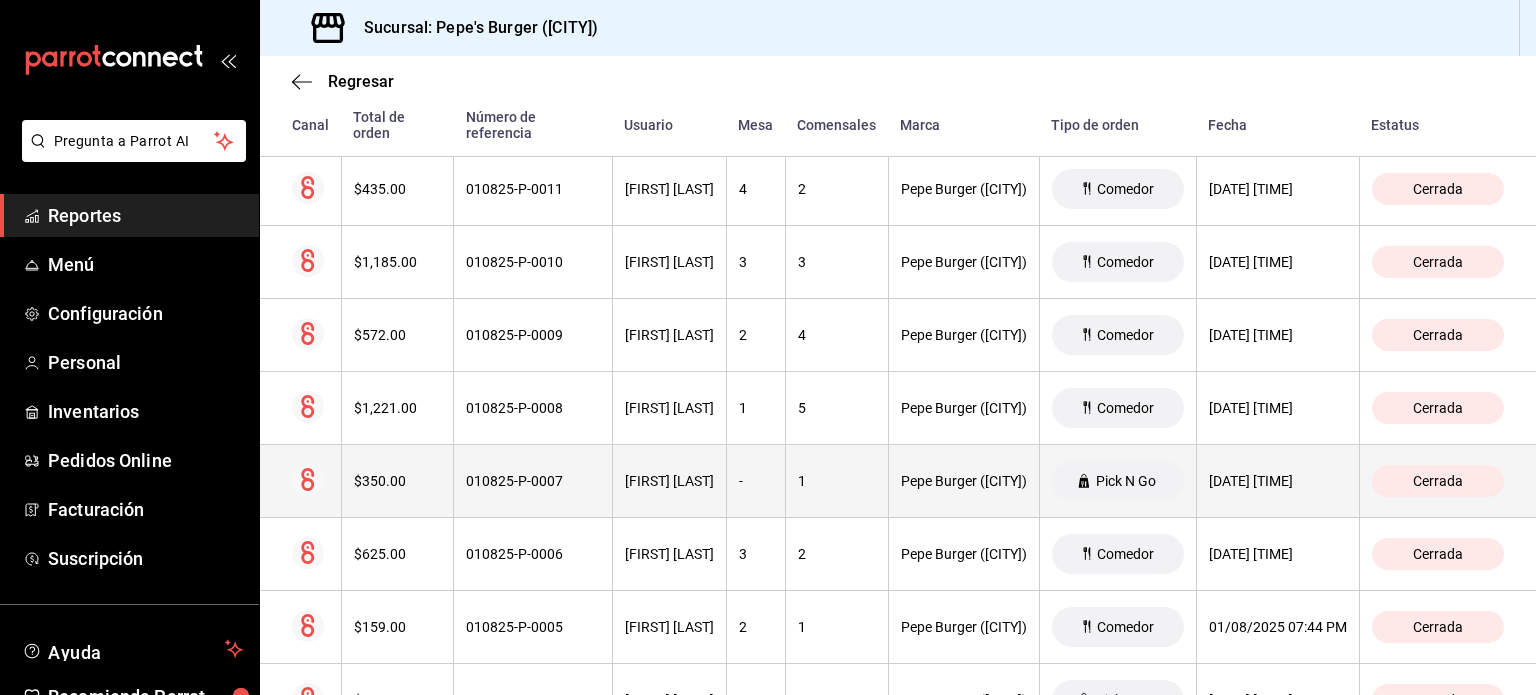 scroll, scrollTop: 436, scrollLeft: 0, axis: vertical 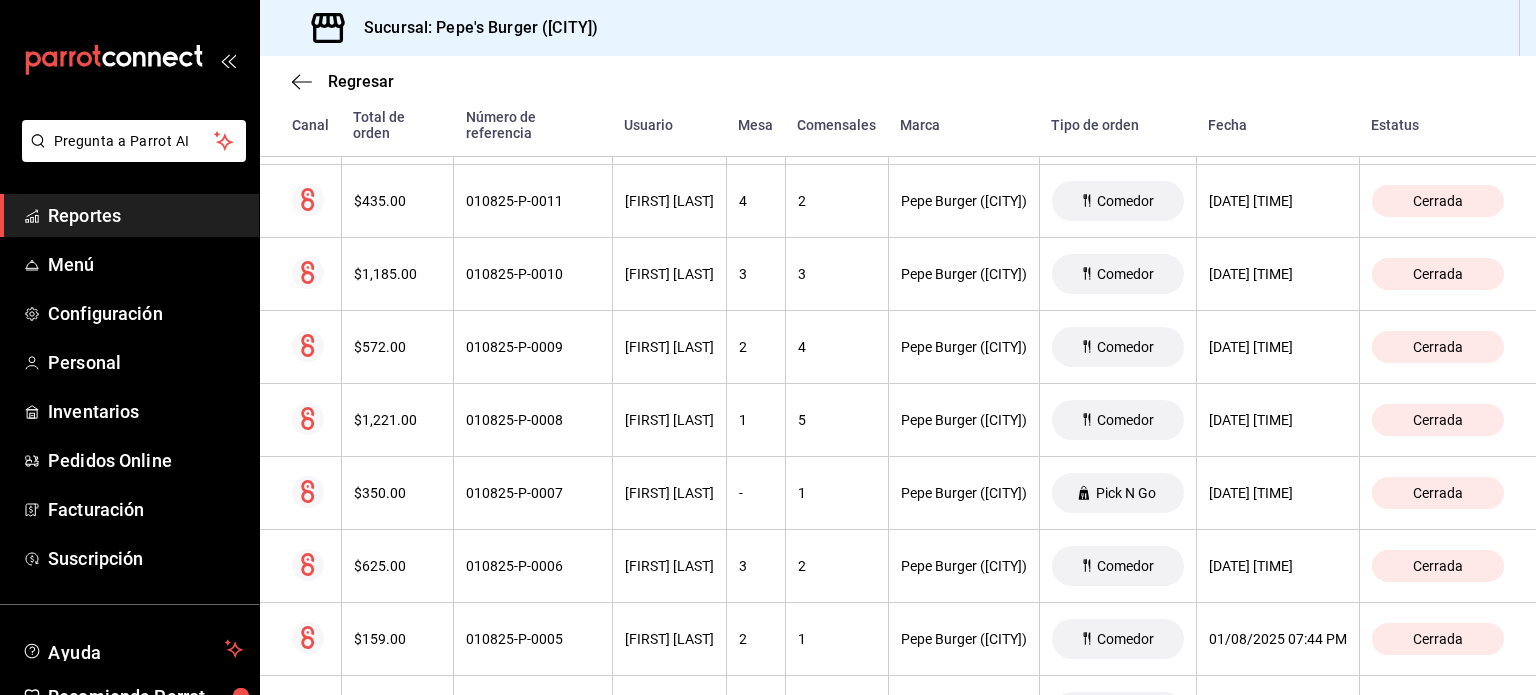 click on "Sucursal: Pepe's Burger ([CITY])" at bounding box center [898, 28] 